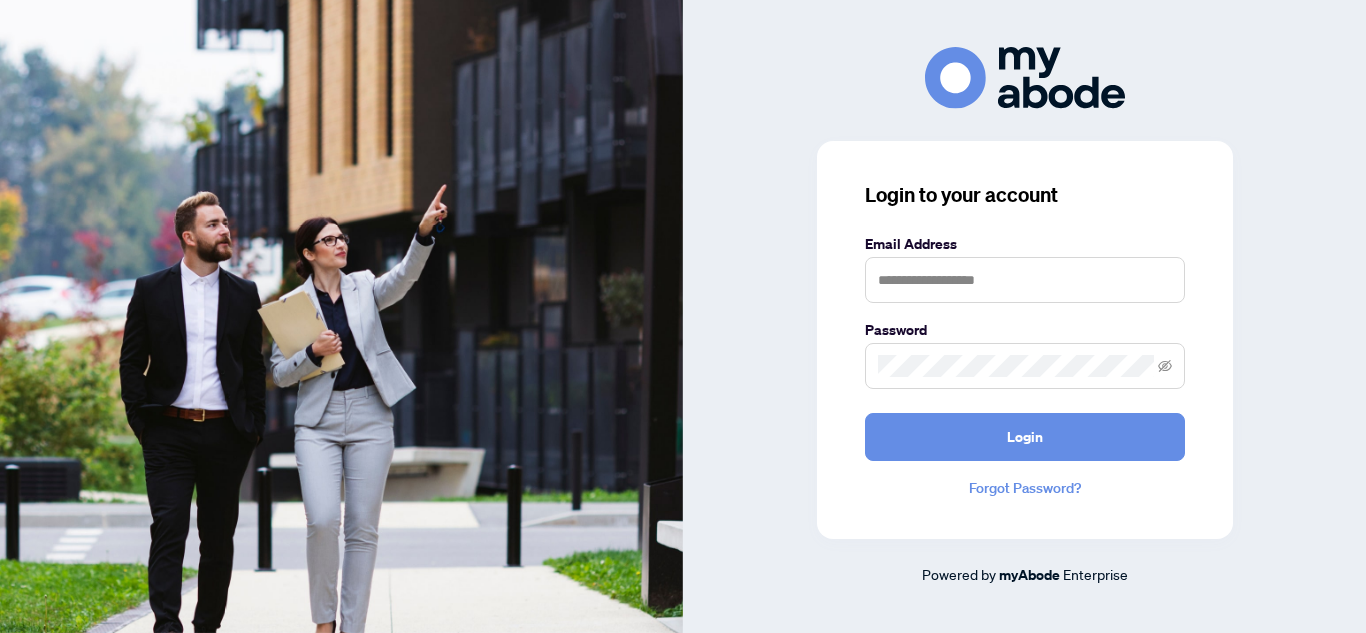 scroll, scrollTop: 0, scrollLeft: 0, axis: both 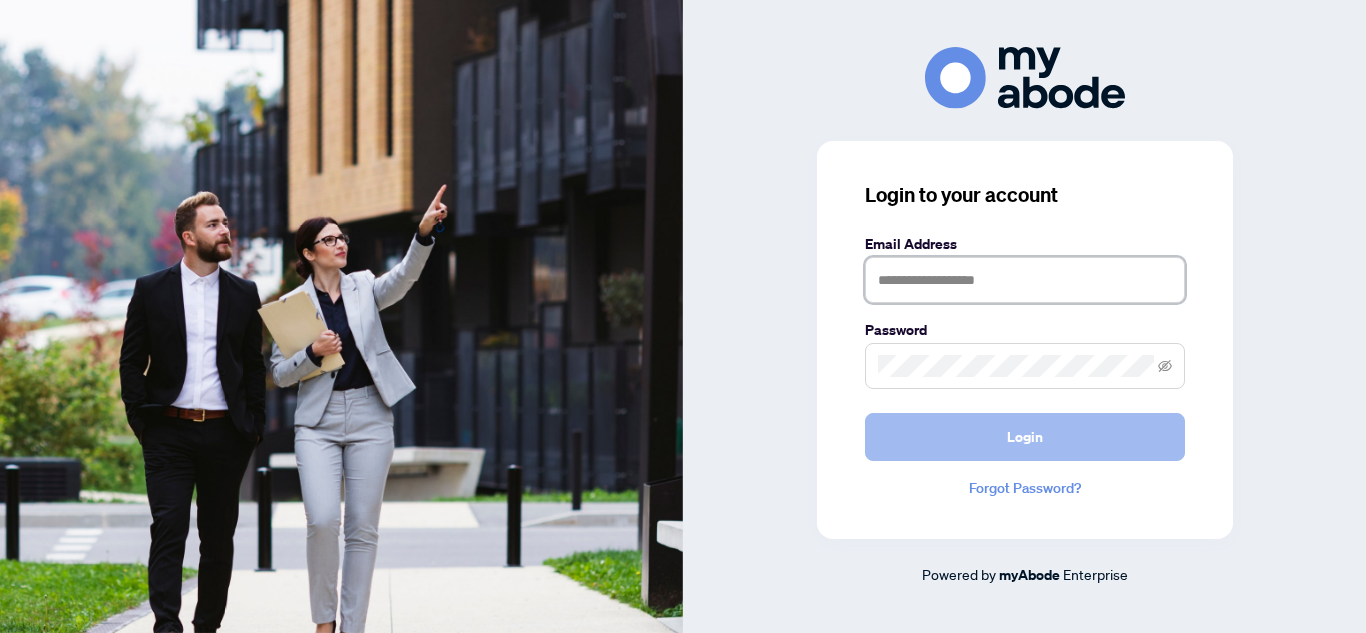 type on "**********" 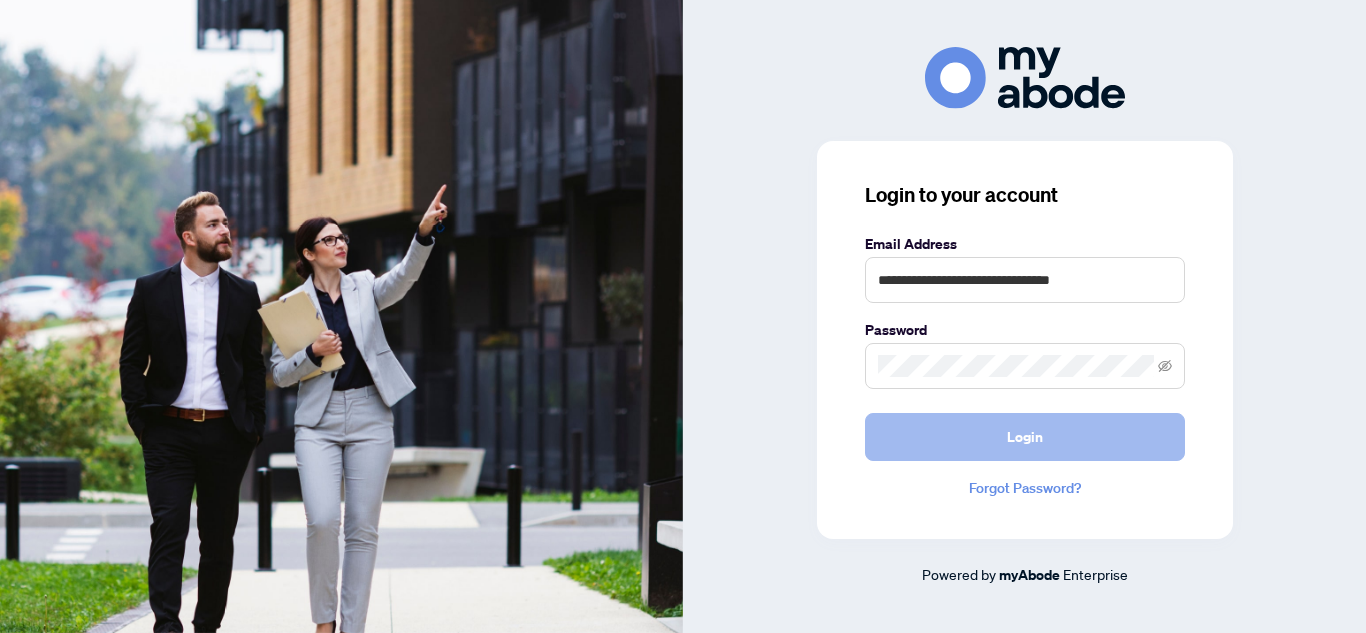 click on "Login" at bounding box center [1025, 437] 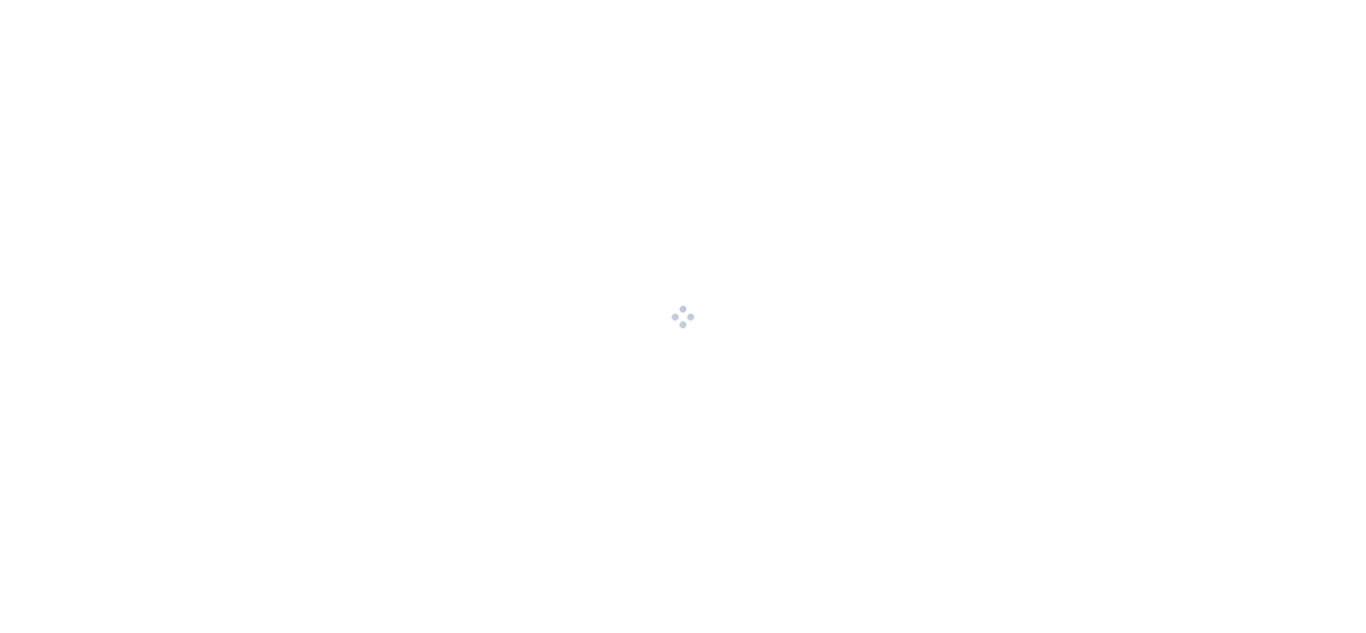 scroll, scrollTop: 0, scrollLeft: 0, axis: both 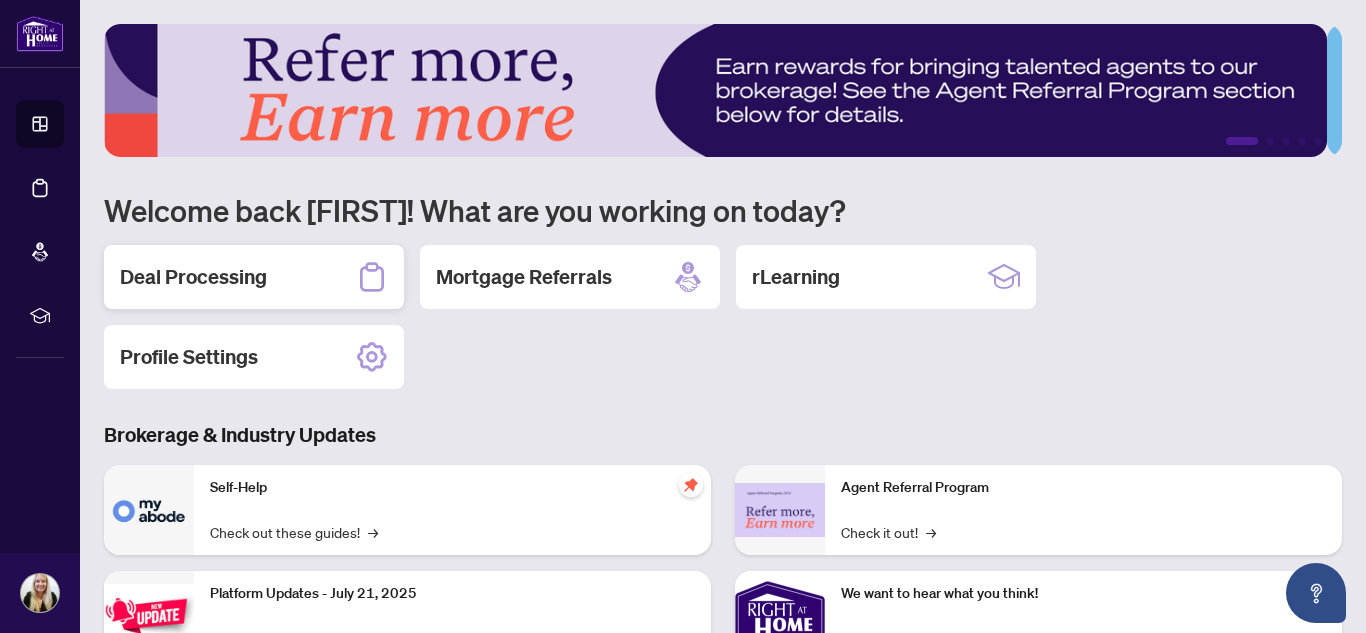 click on "Deal Processing" at bounding box center (254, 277) 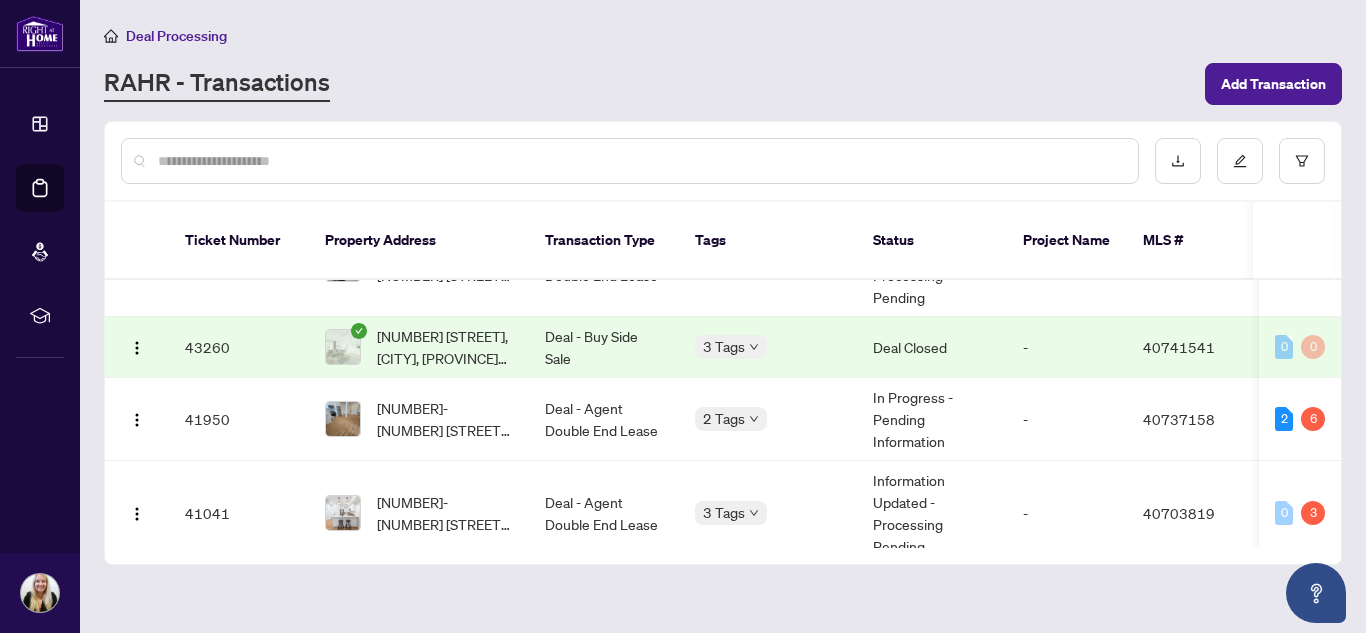 scroll, scrollTop: 400, scrollLeft: 0, axis: vertical 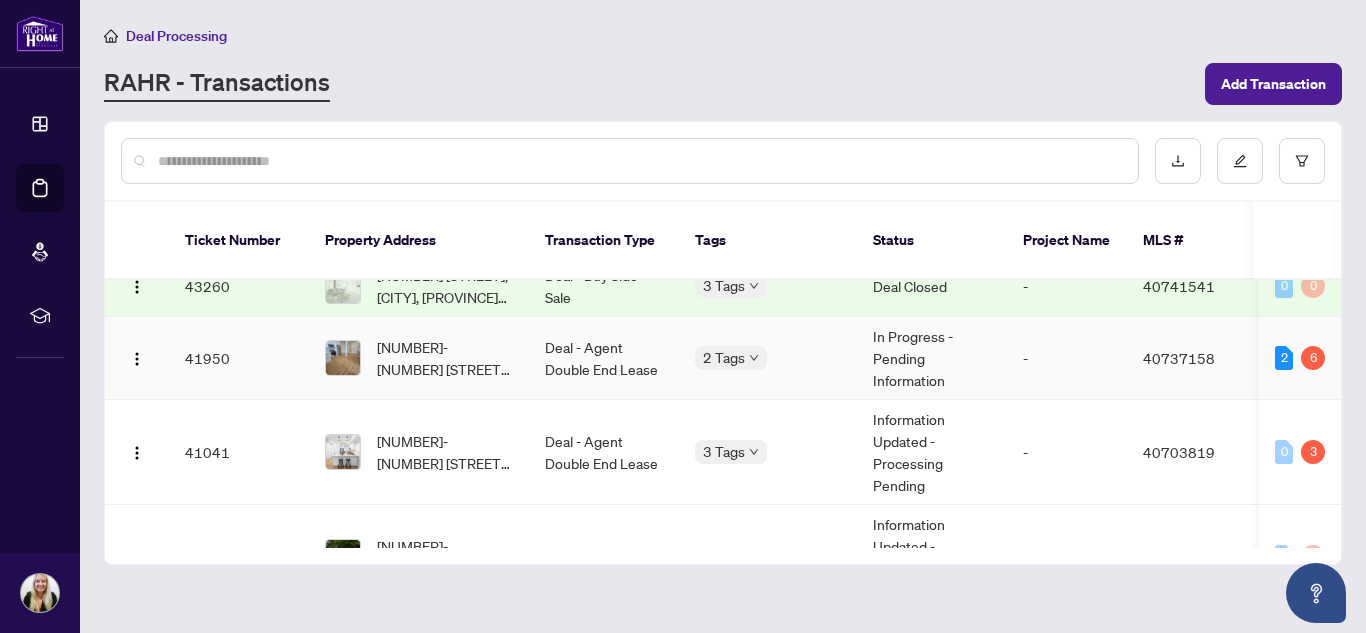 click on "[NUMBER]-[NUMBER] [STREET], [CITY], [PROVINCE] [POSTAL_CODE], [COUNTRY]" at bounding box center [445, 358] 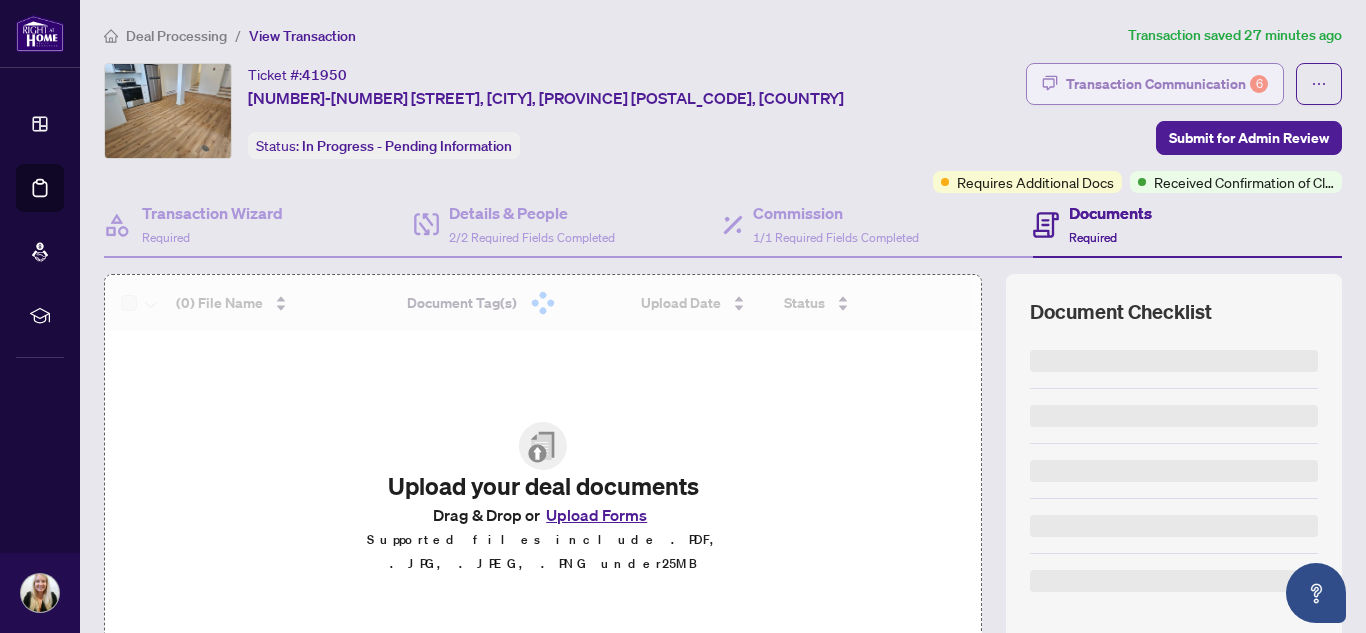 click on "Transaction Communication 6" at bounding box center (1167, 84) 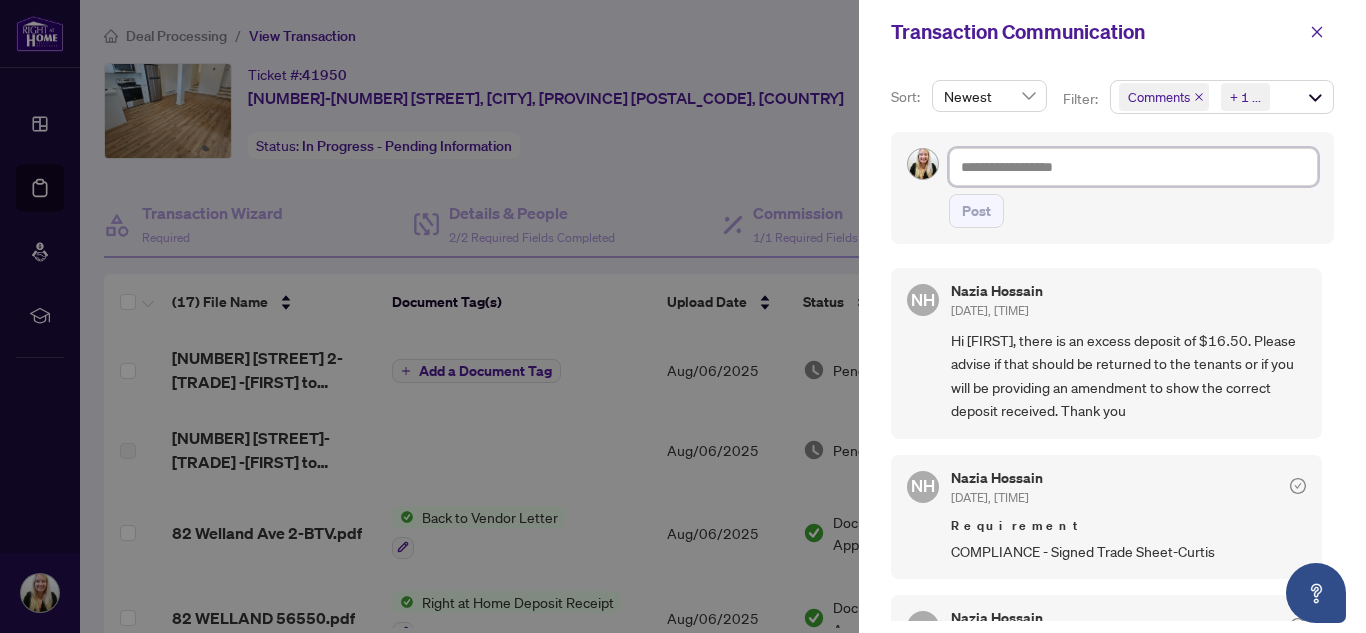 click at bounding box center (1133, 167) 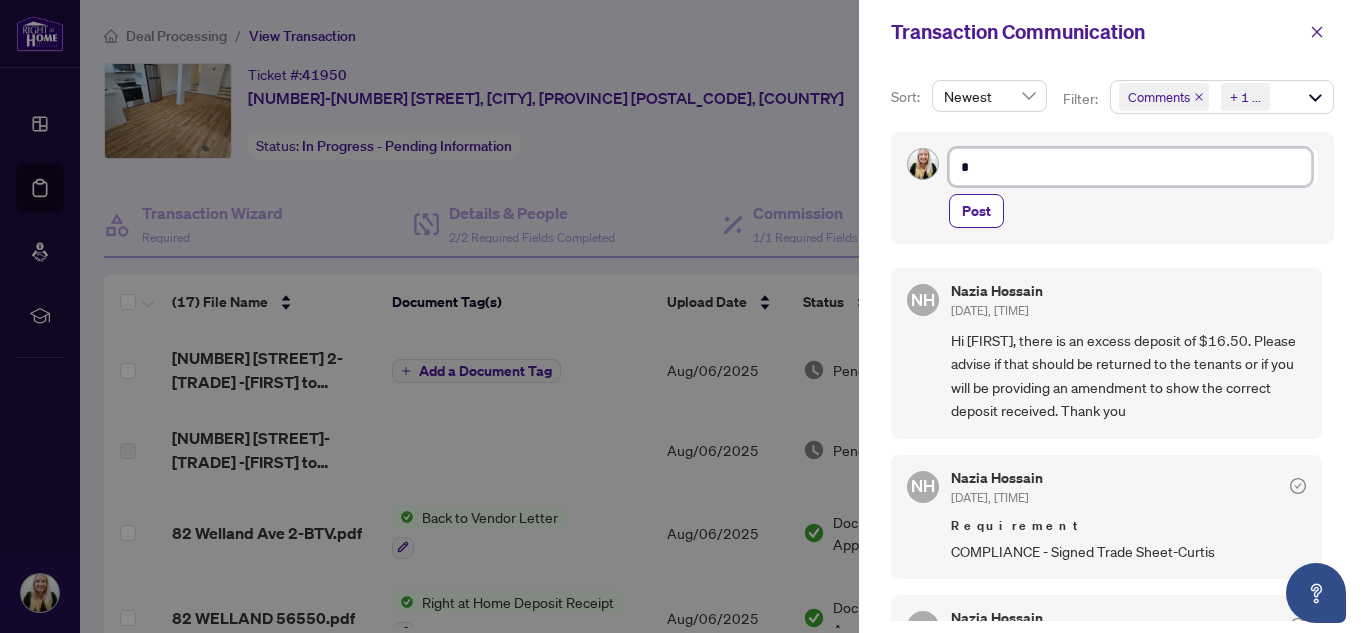 type on "**" 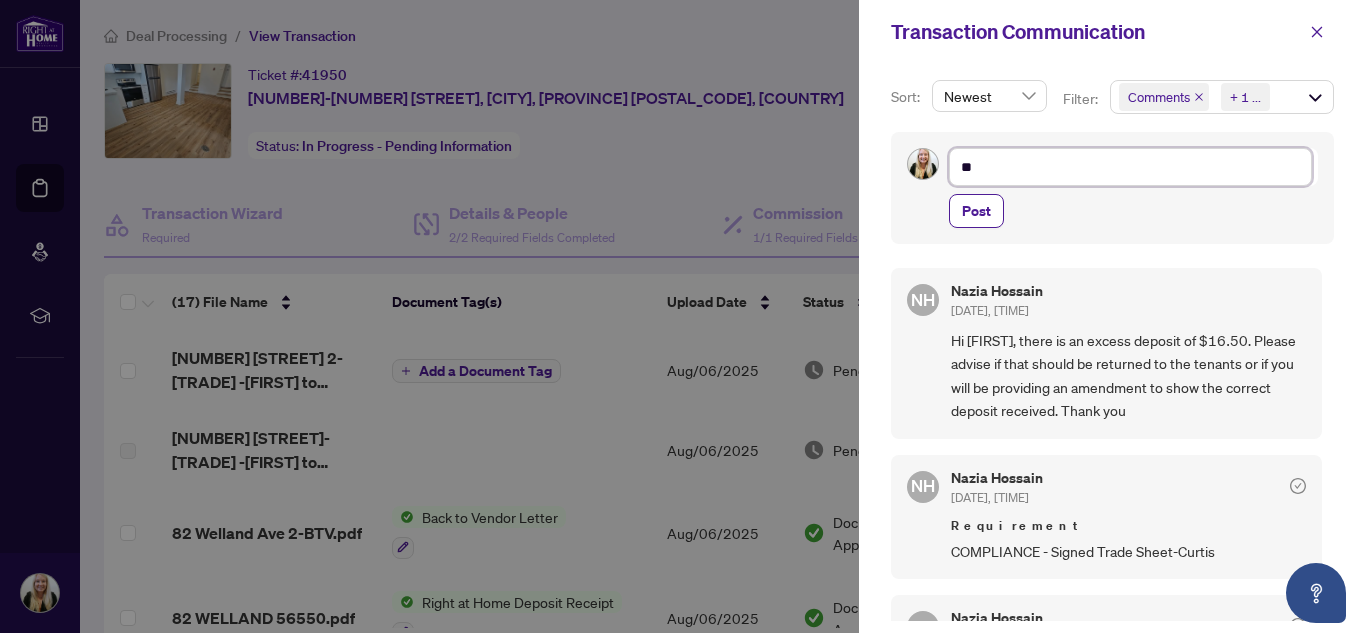type on "***" 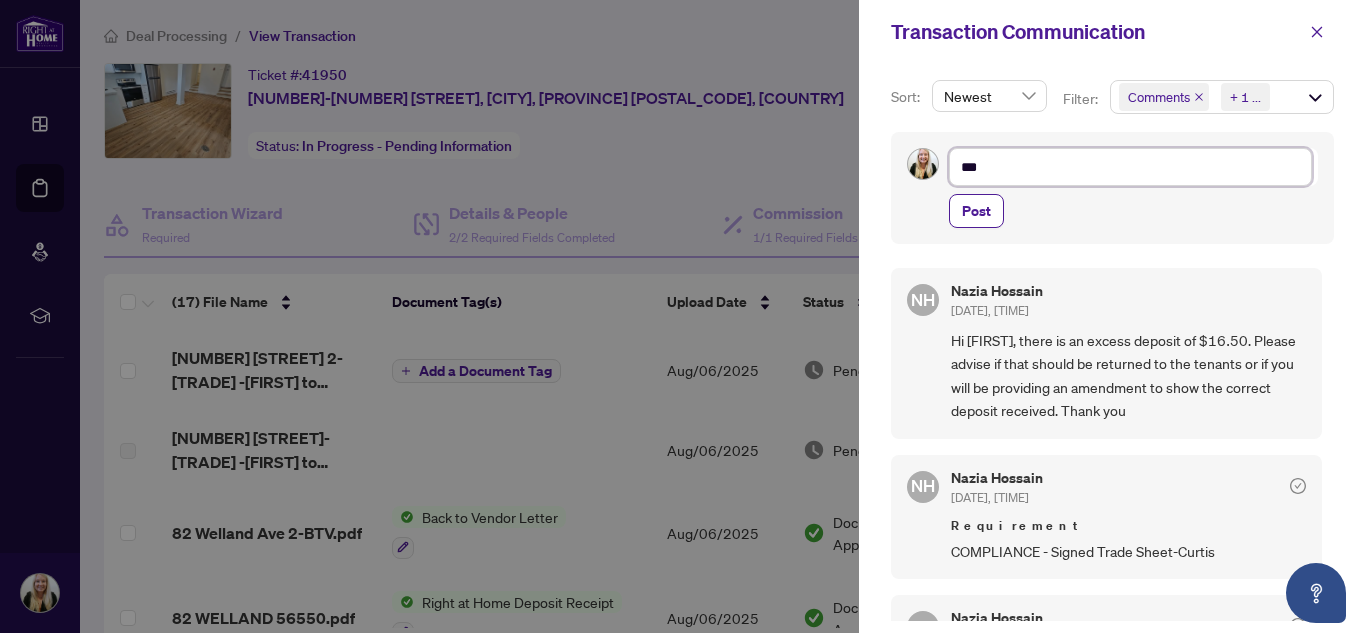 type on "****" 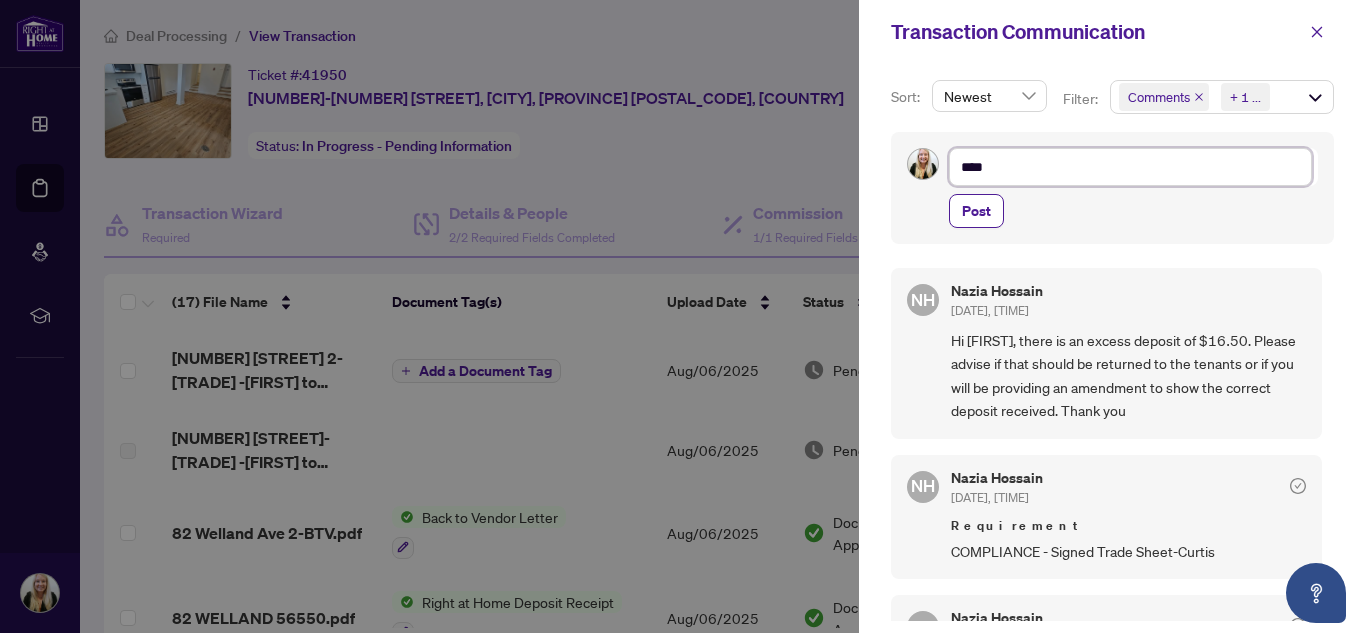 type on "*****" 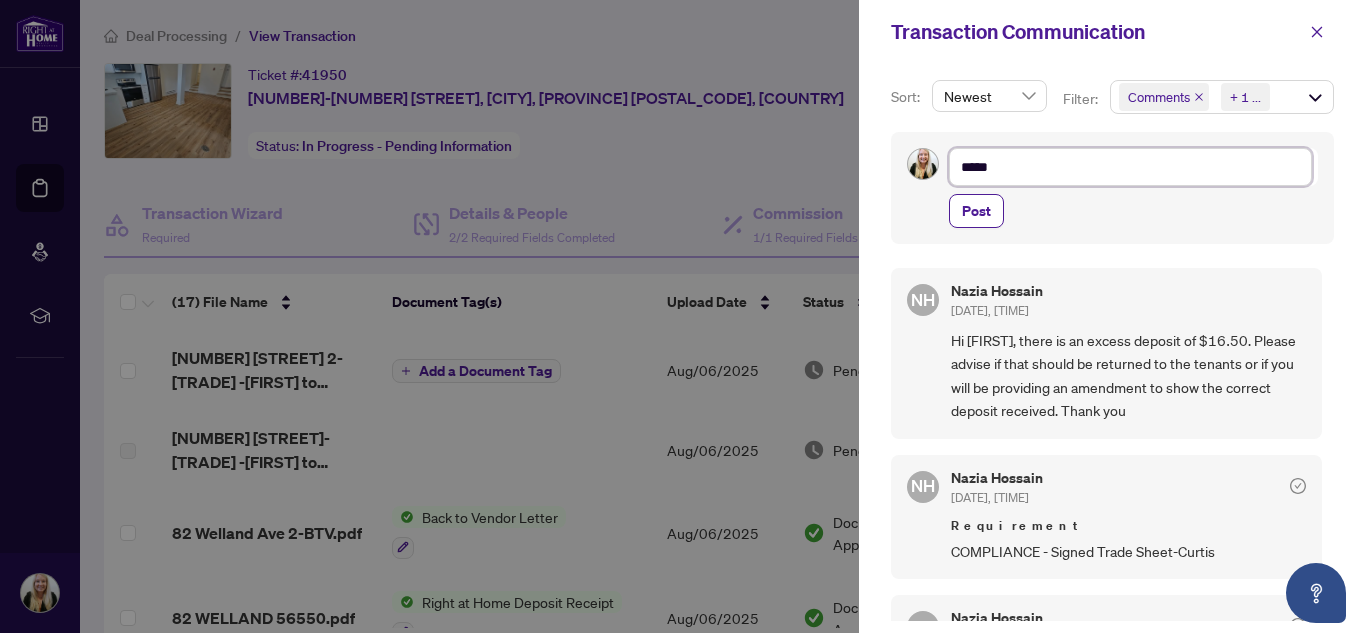 type on "******" 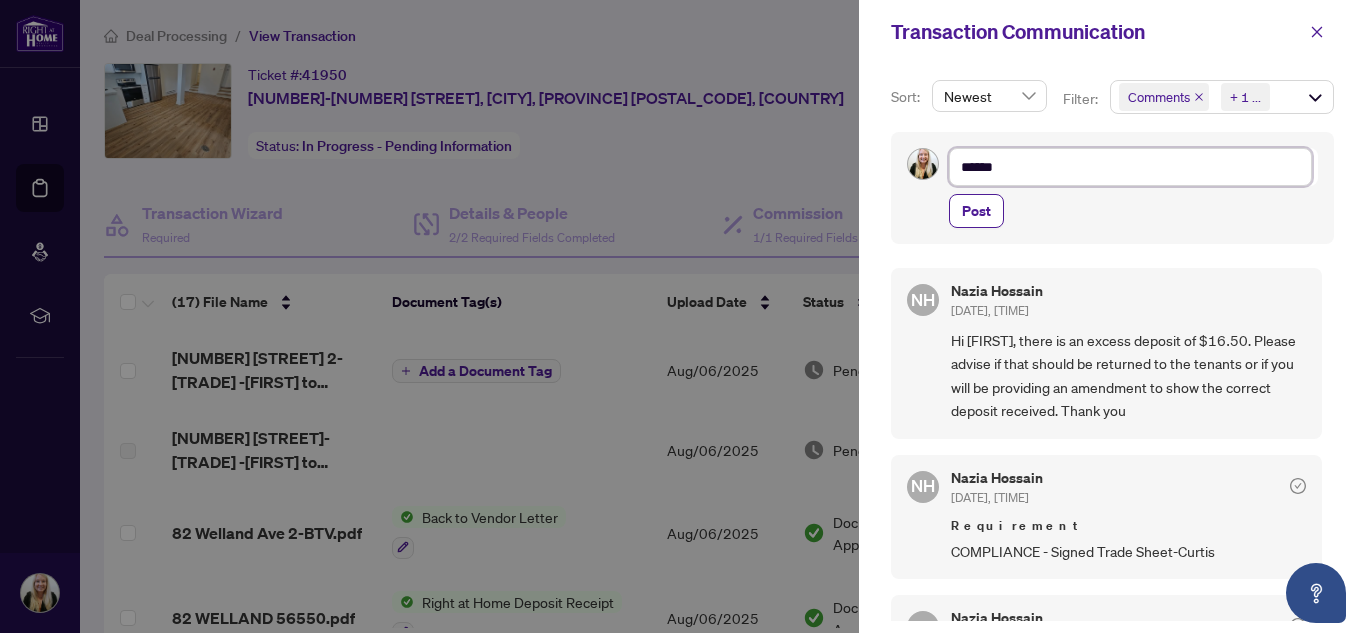 type on "******" 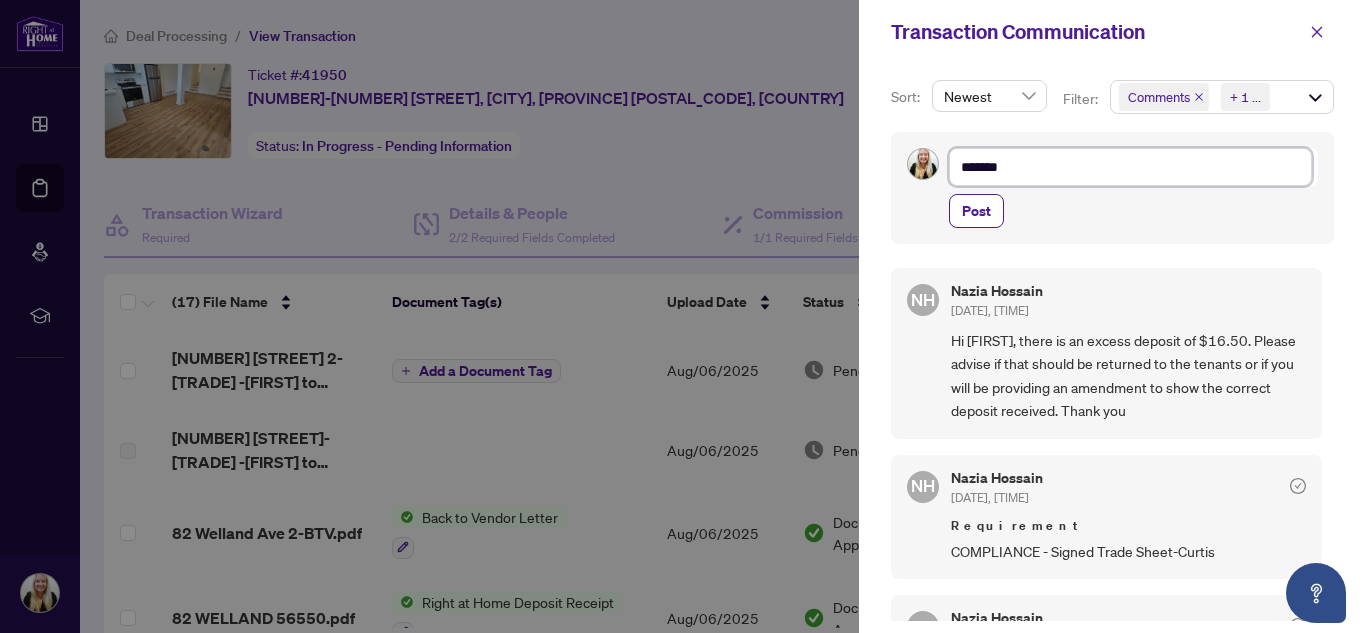 type on "********" 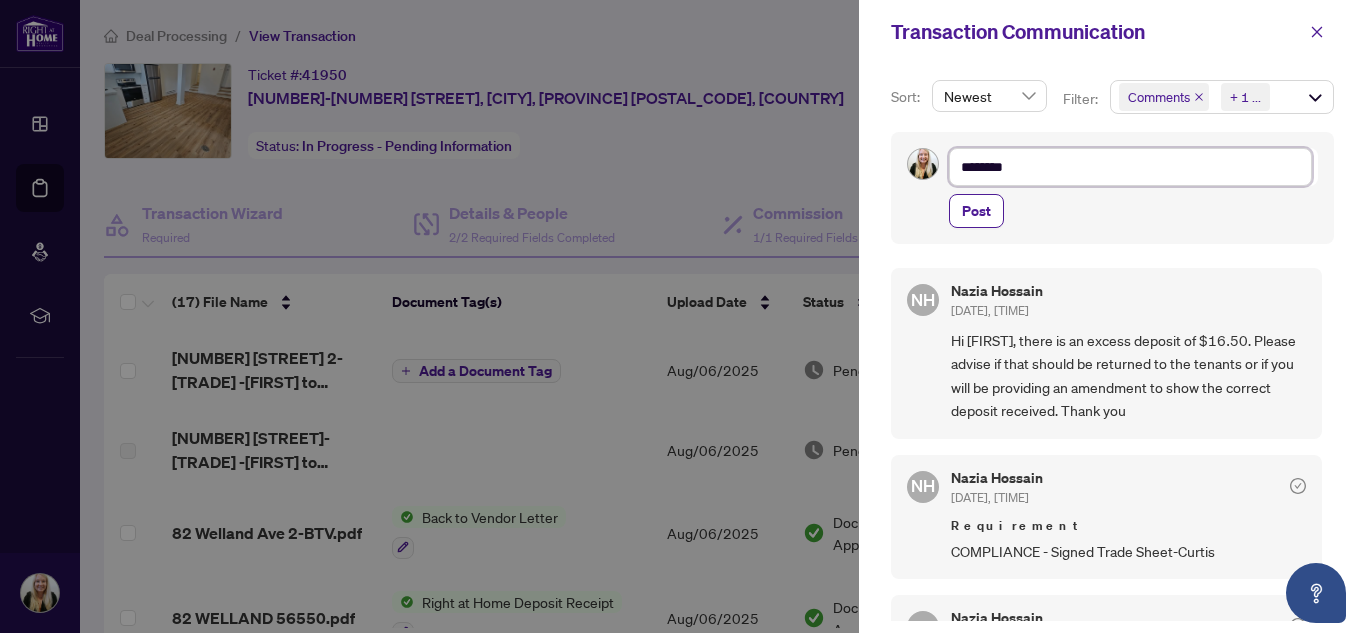 type on "*********" 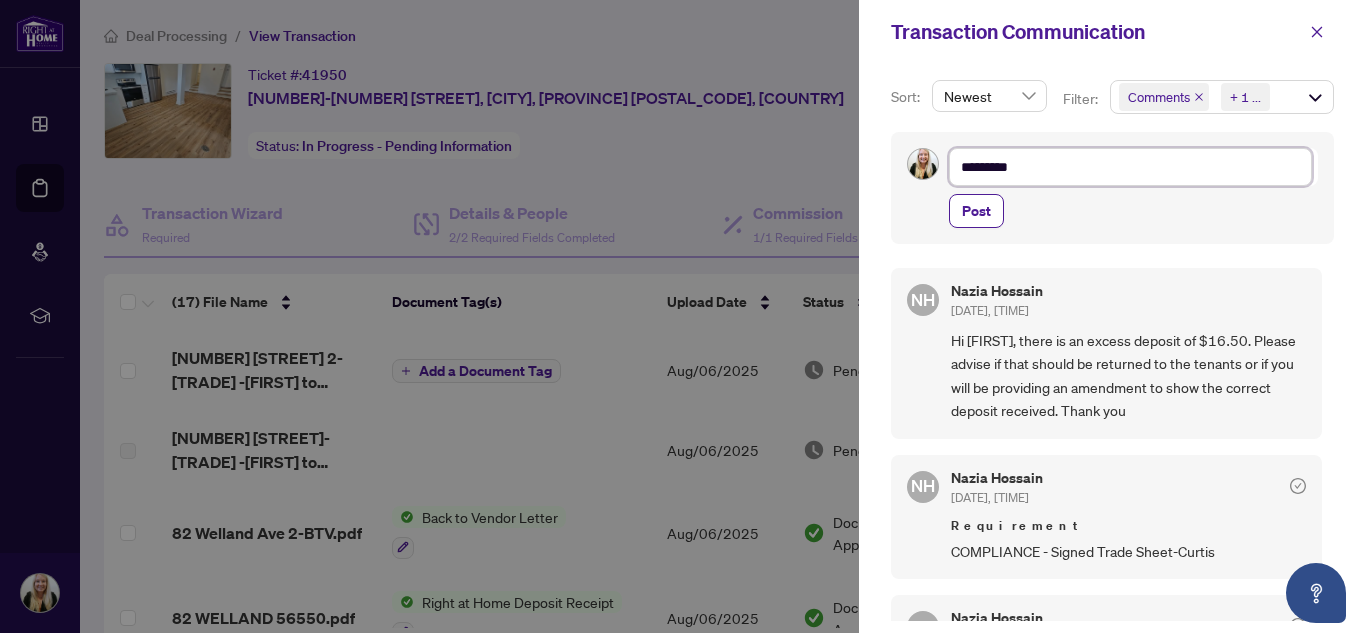 type on "**********" 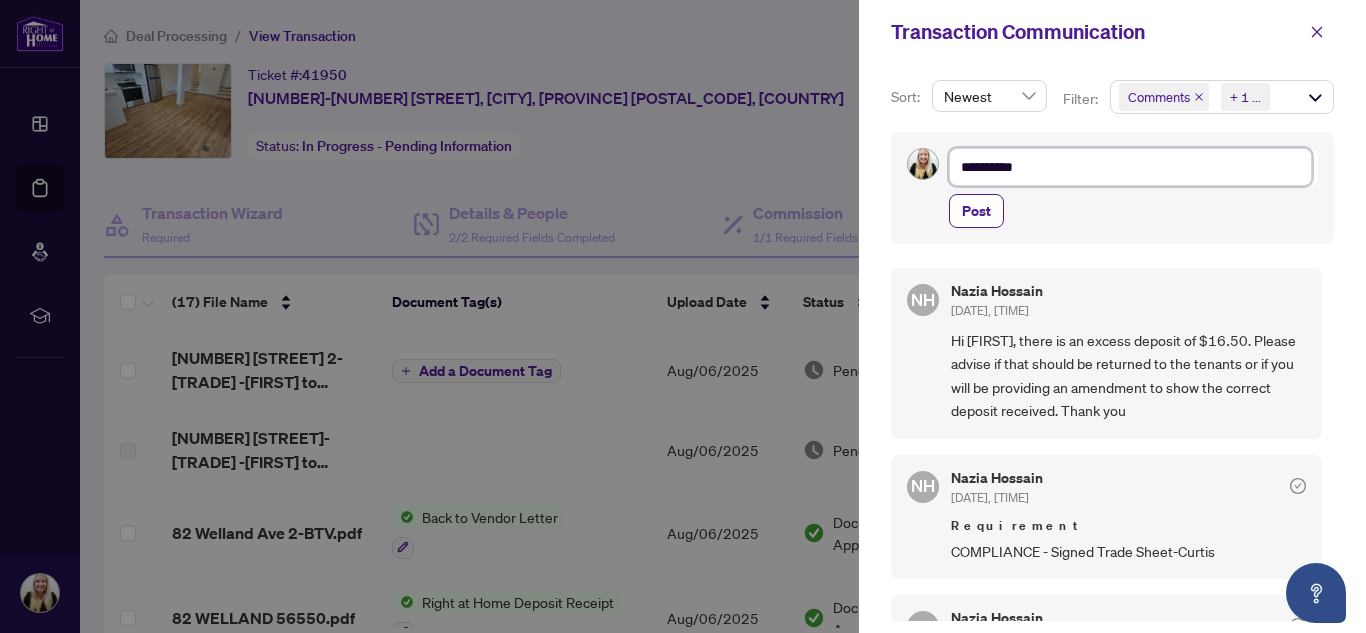 type on "**********" 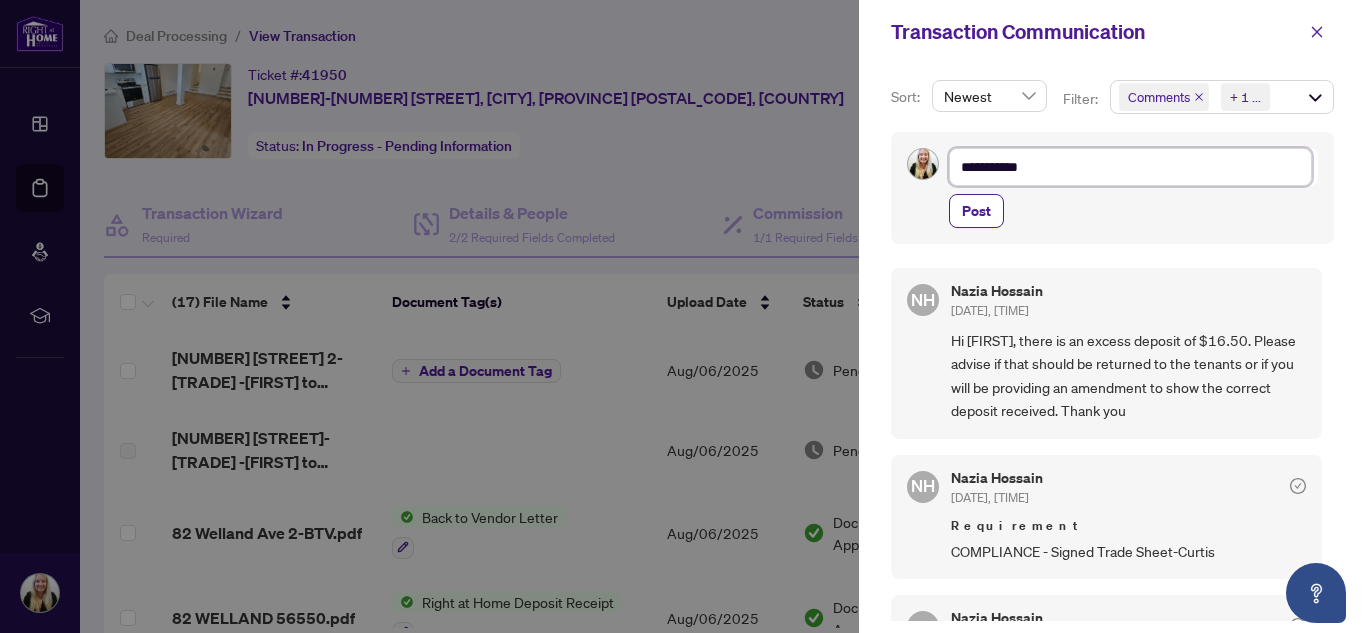 type on "**********" 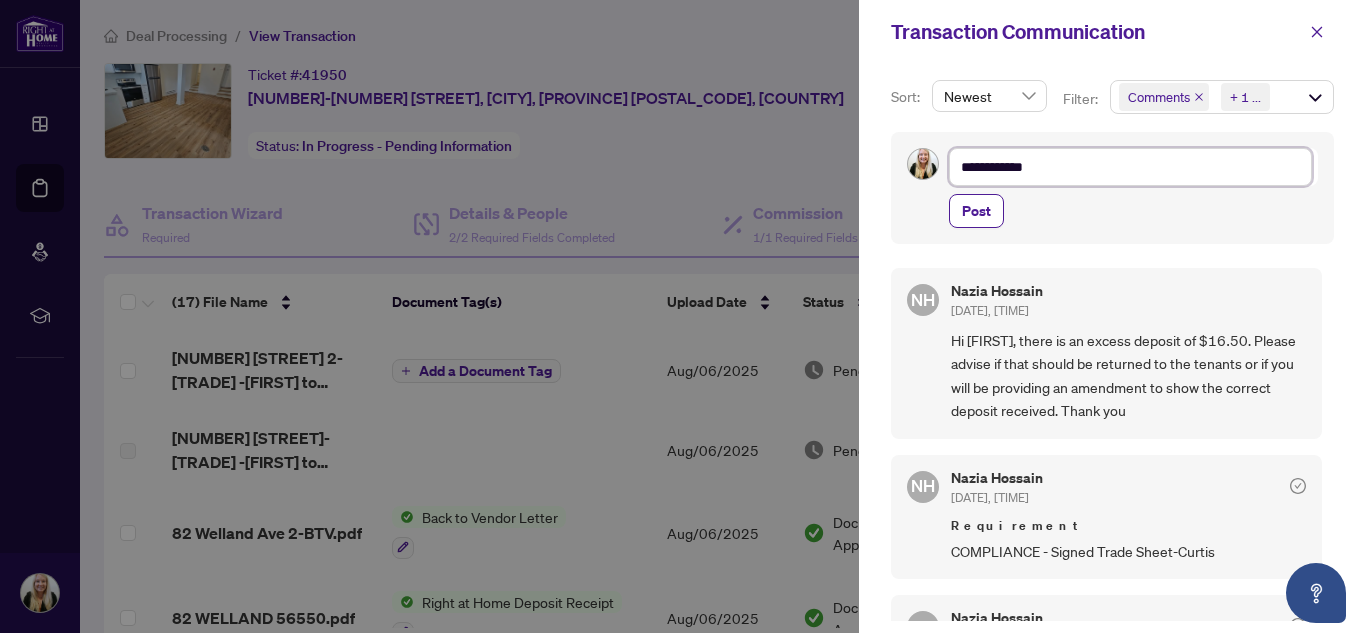 type on "**********" 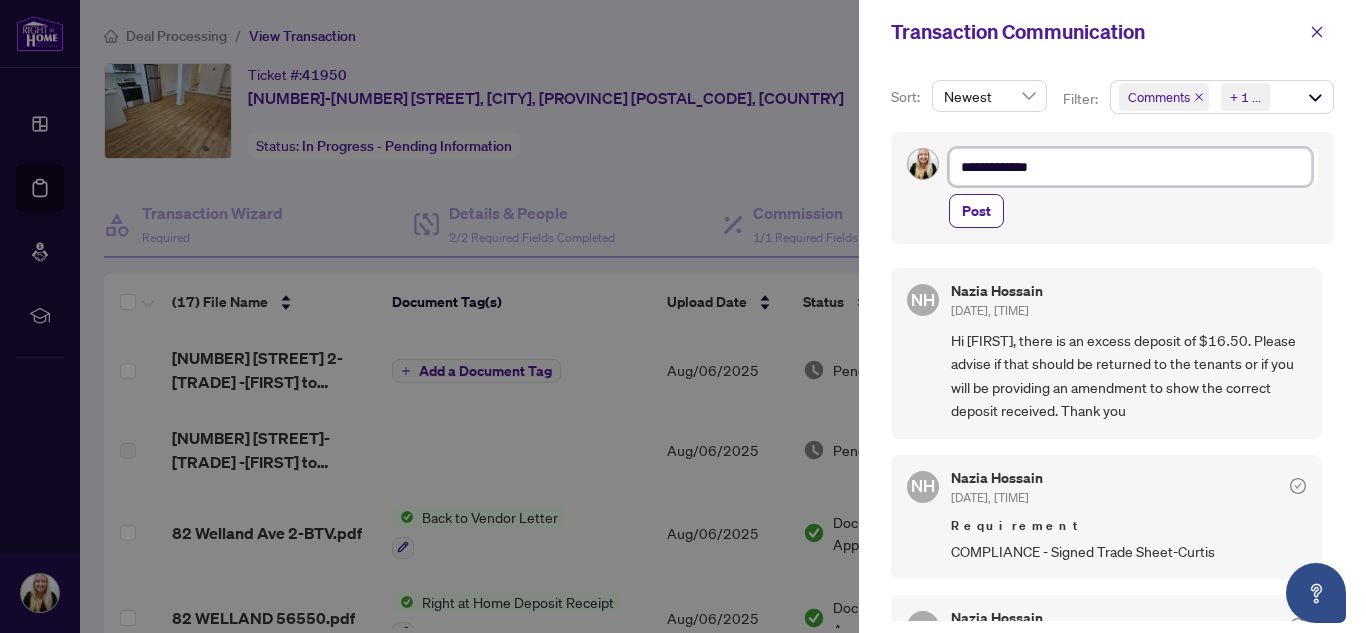 type on "**********" 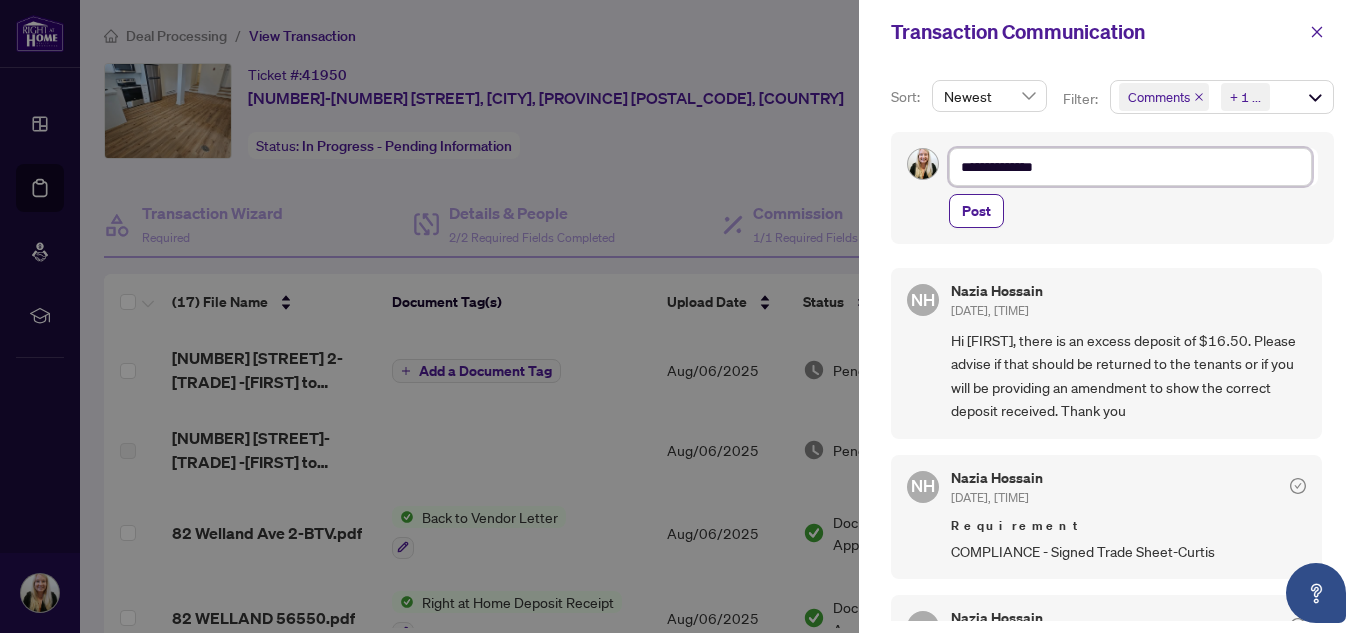 type on "**********" 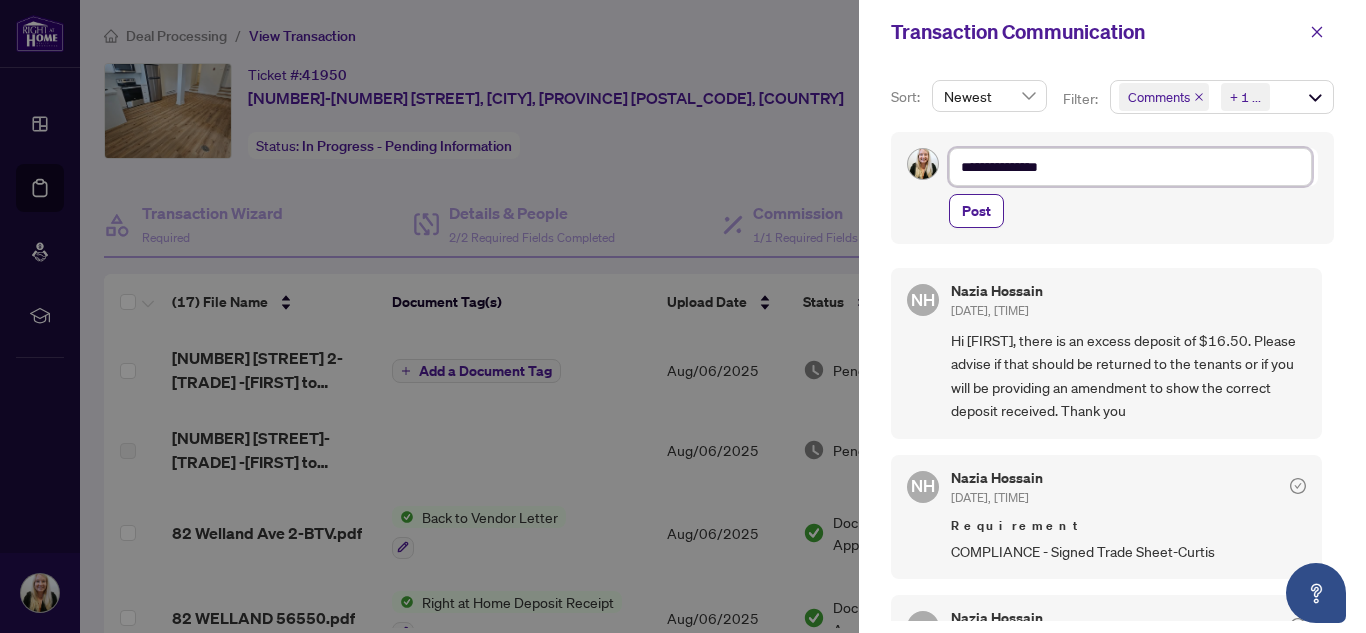 type on "**********" 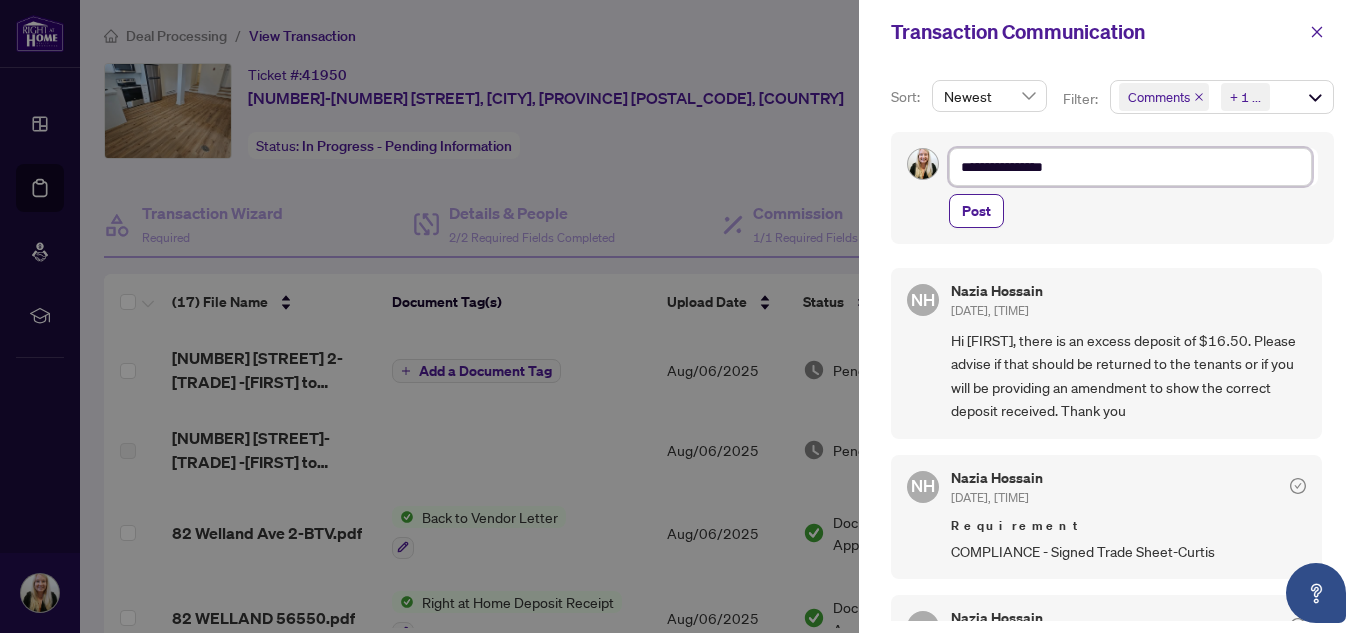 type on "**********" 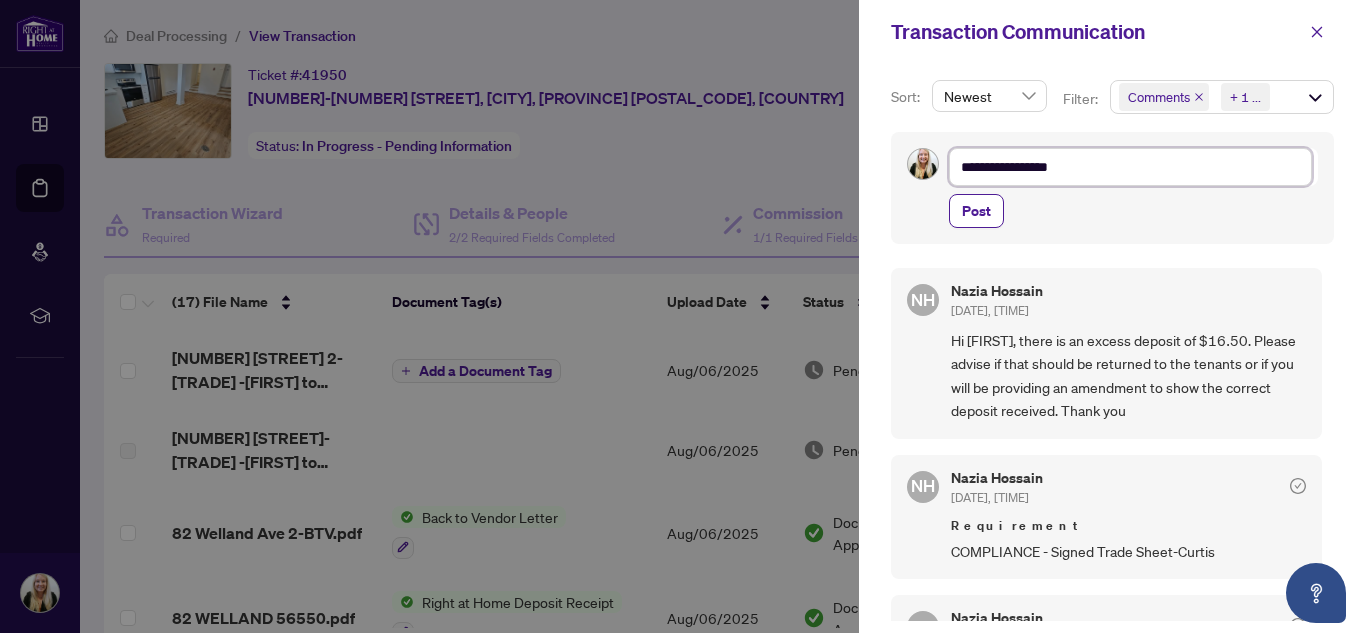 type on "**********" 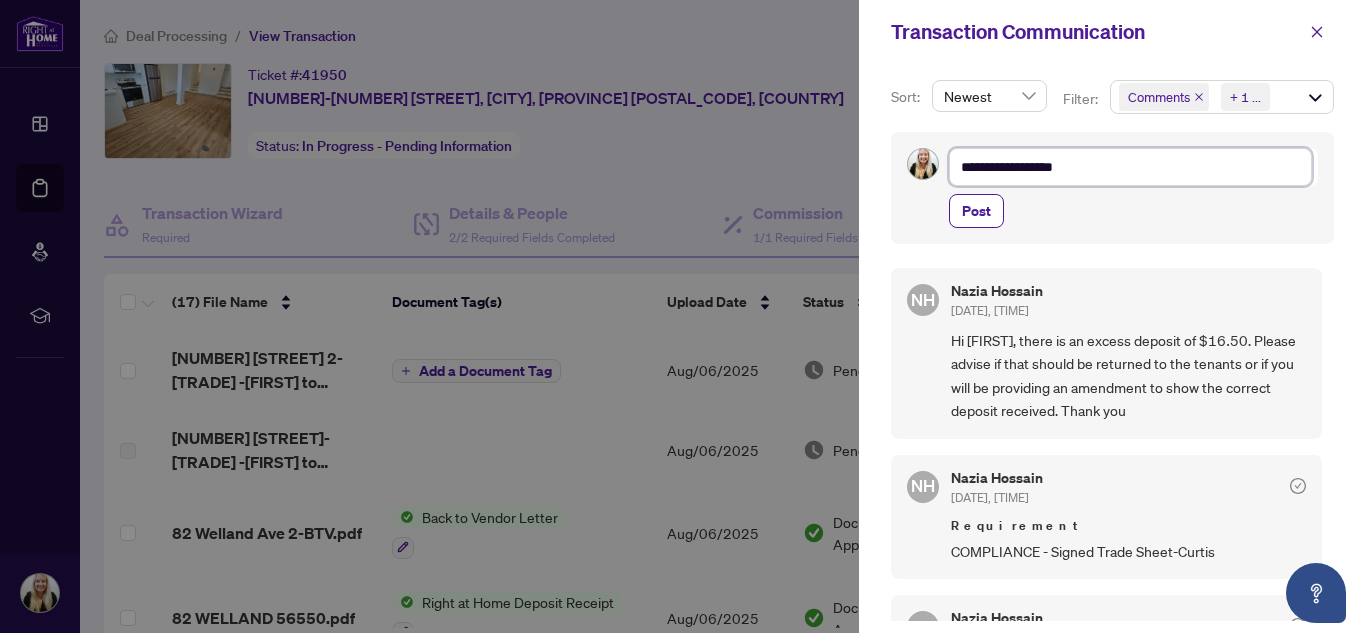 type on "**********" 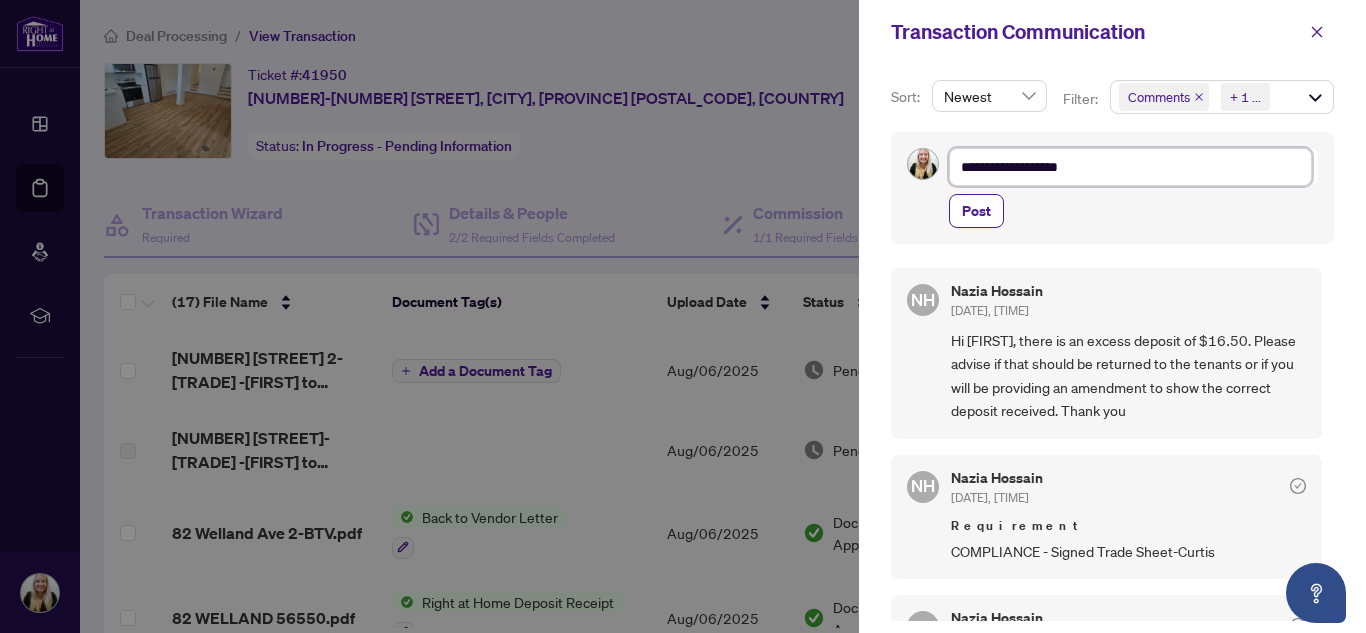 type on "**********" 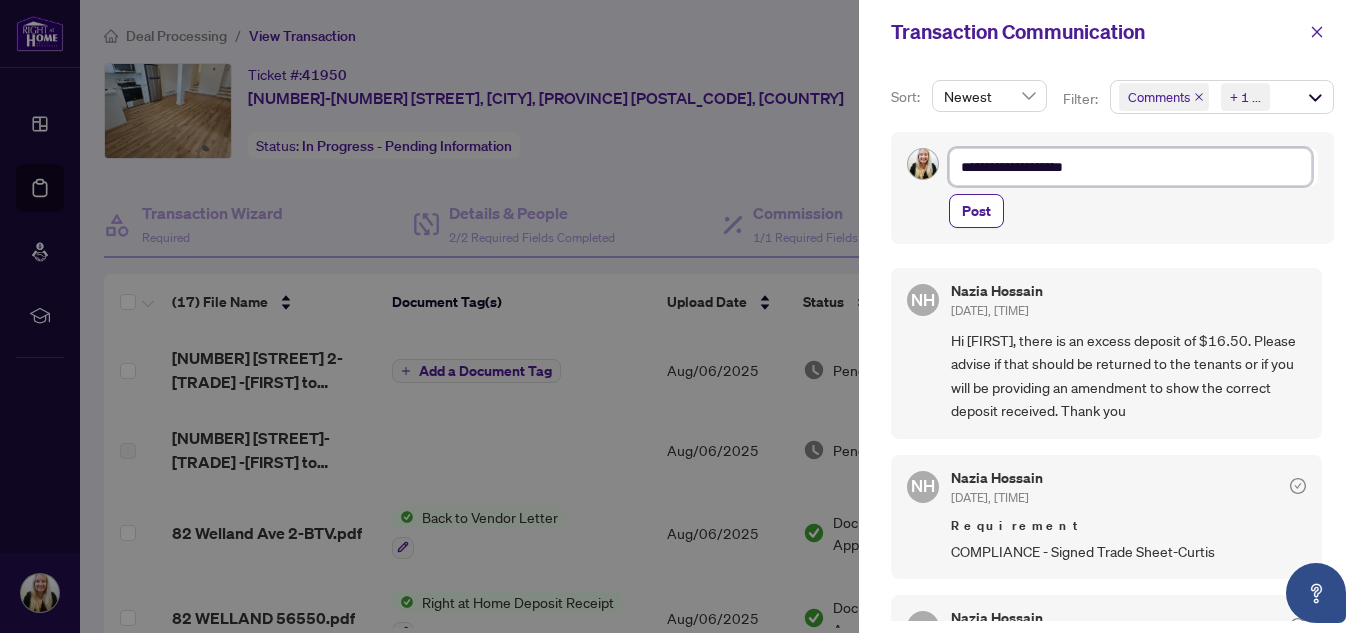 type on "**********" 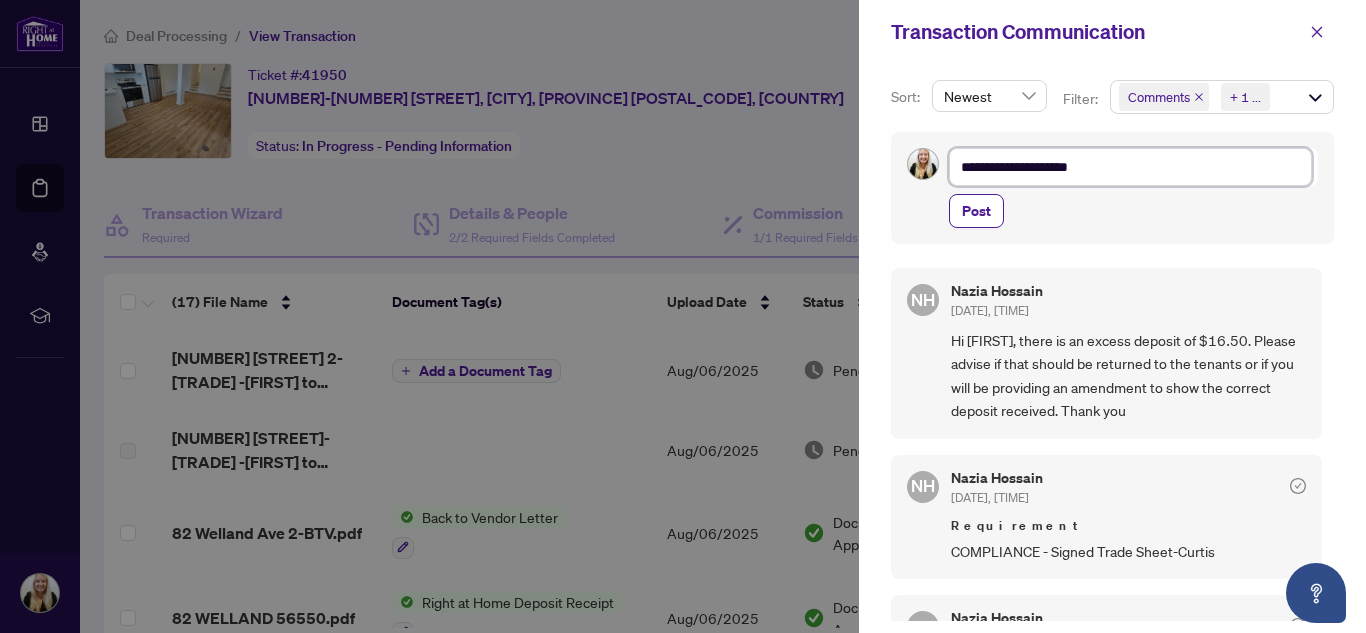 type on "**********" 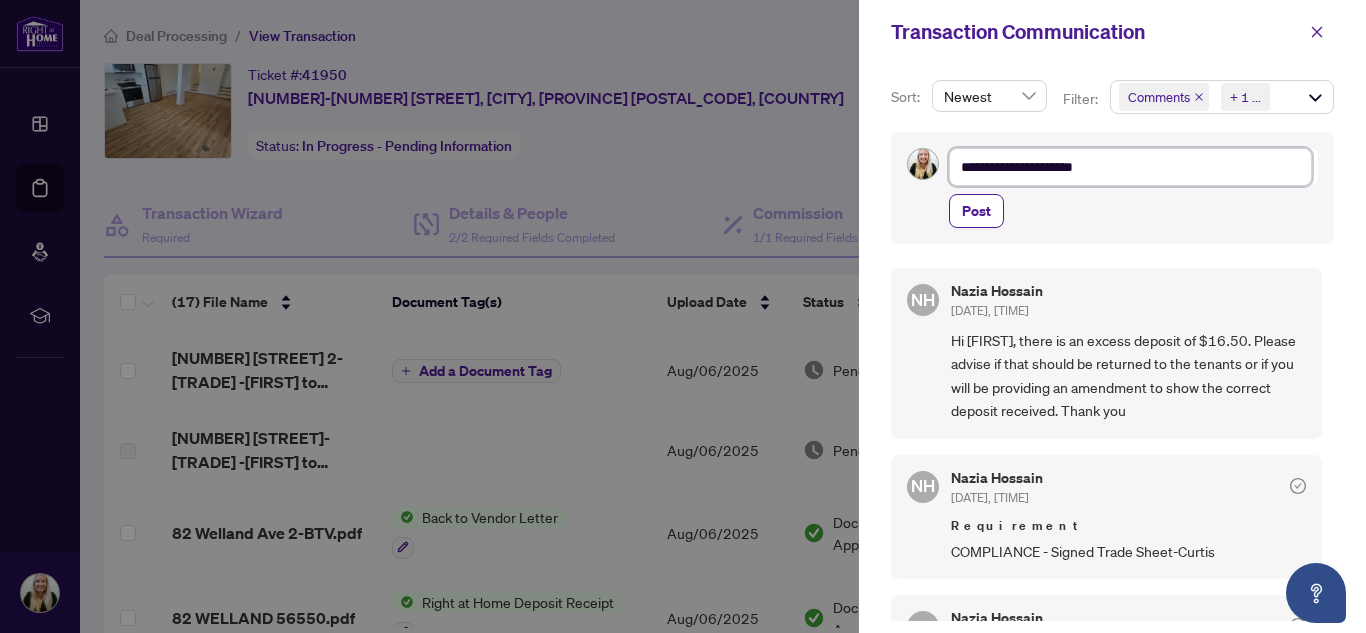 type on "**********" 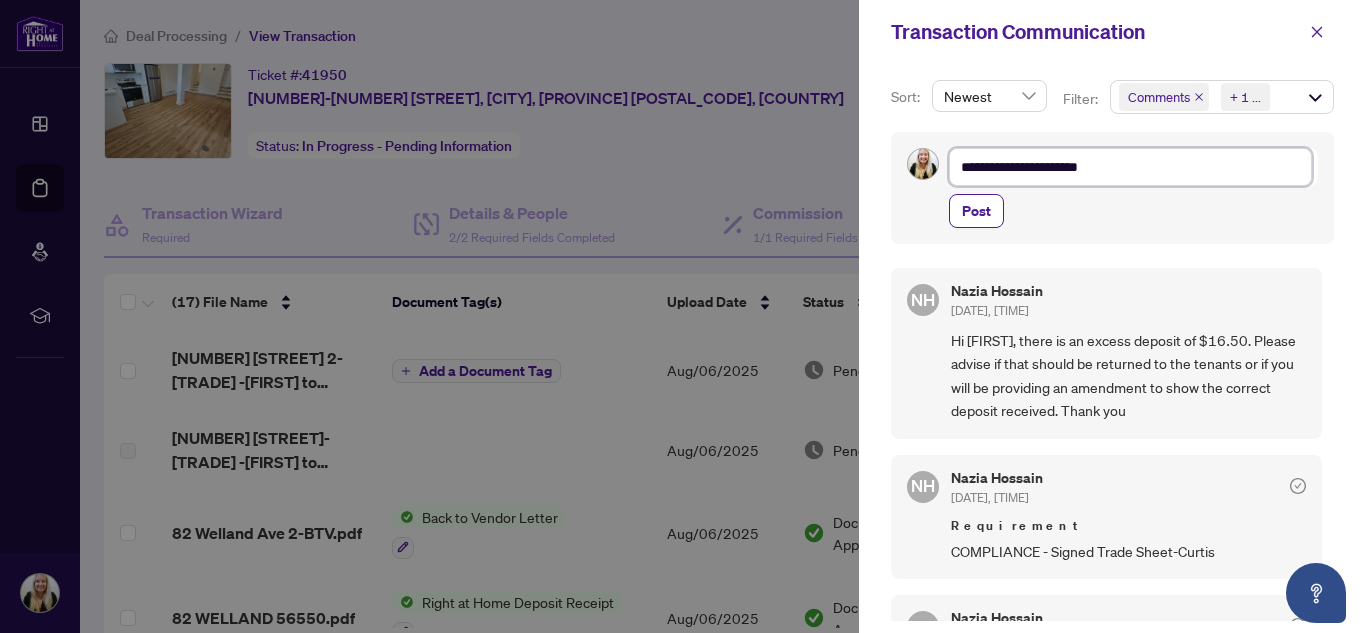 type on "**********" 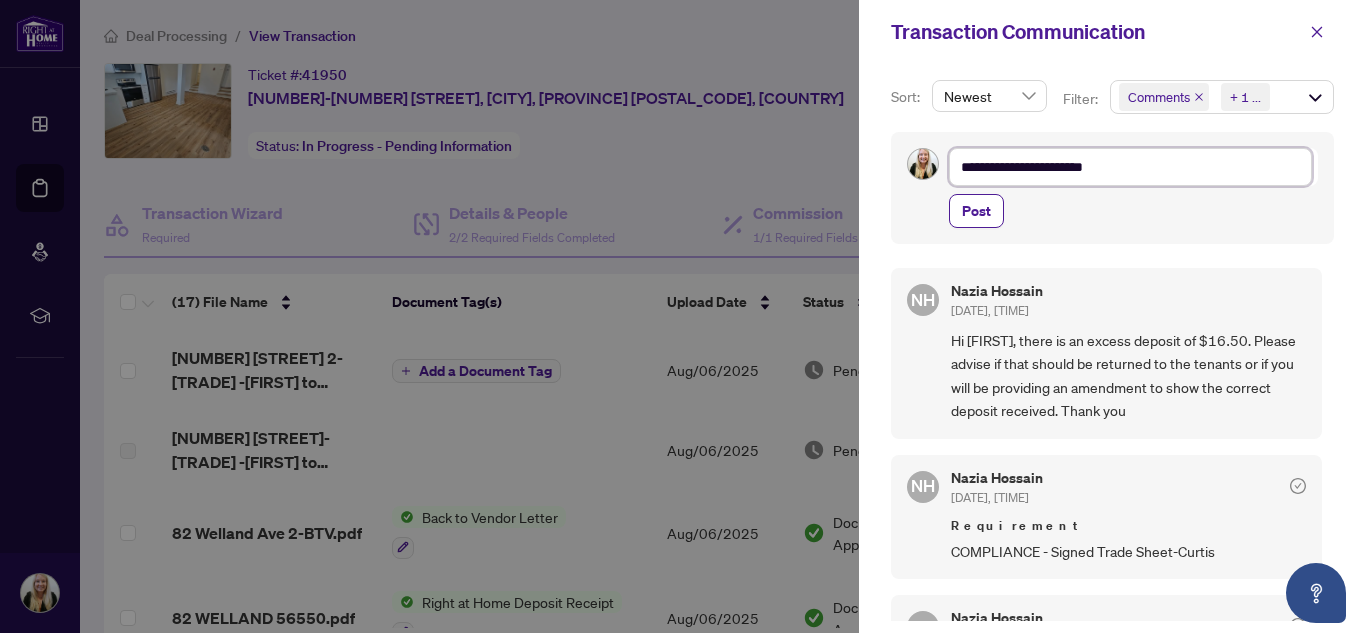 type on "**********" 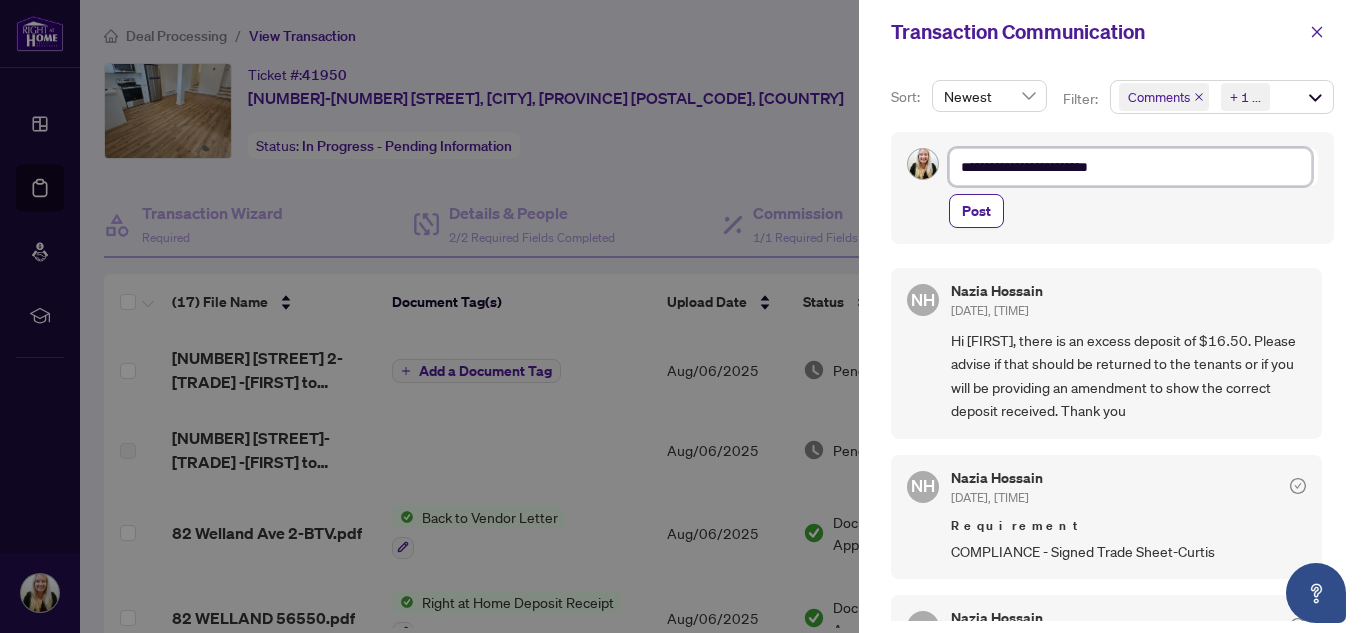 type on "**********" 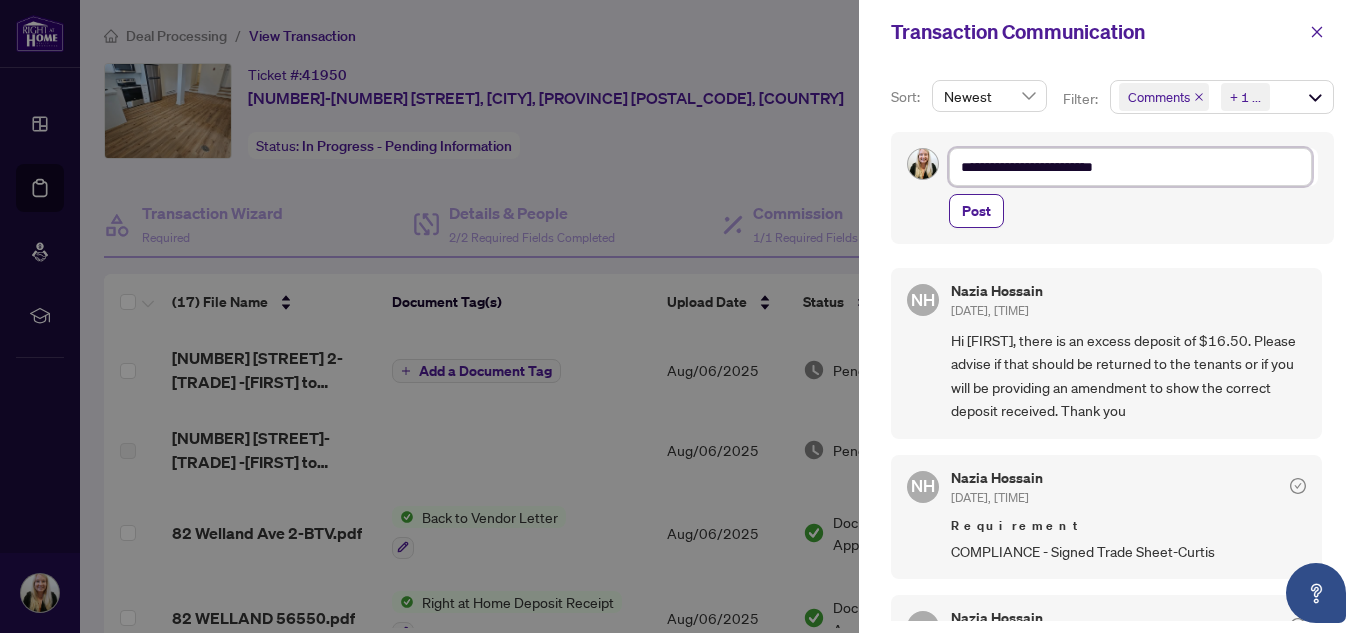 type on "**********" 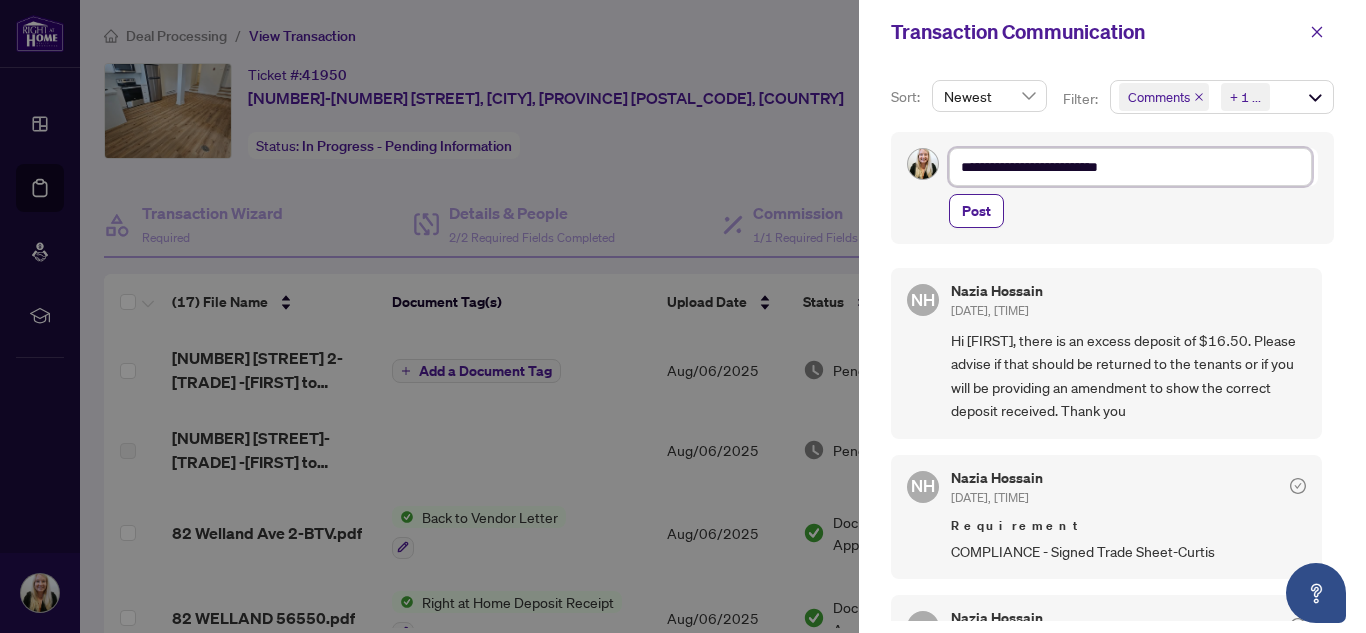 type on "**********" 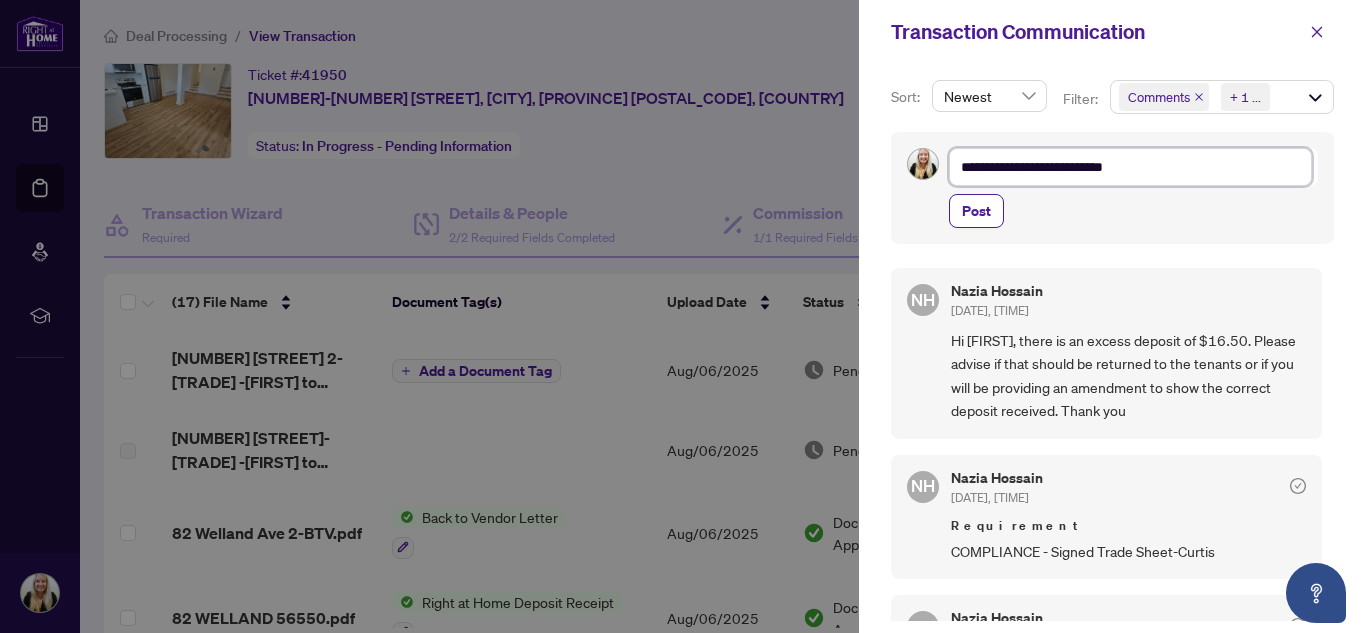 type on "**********" 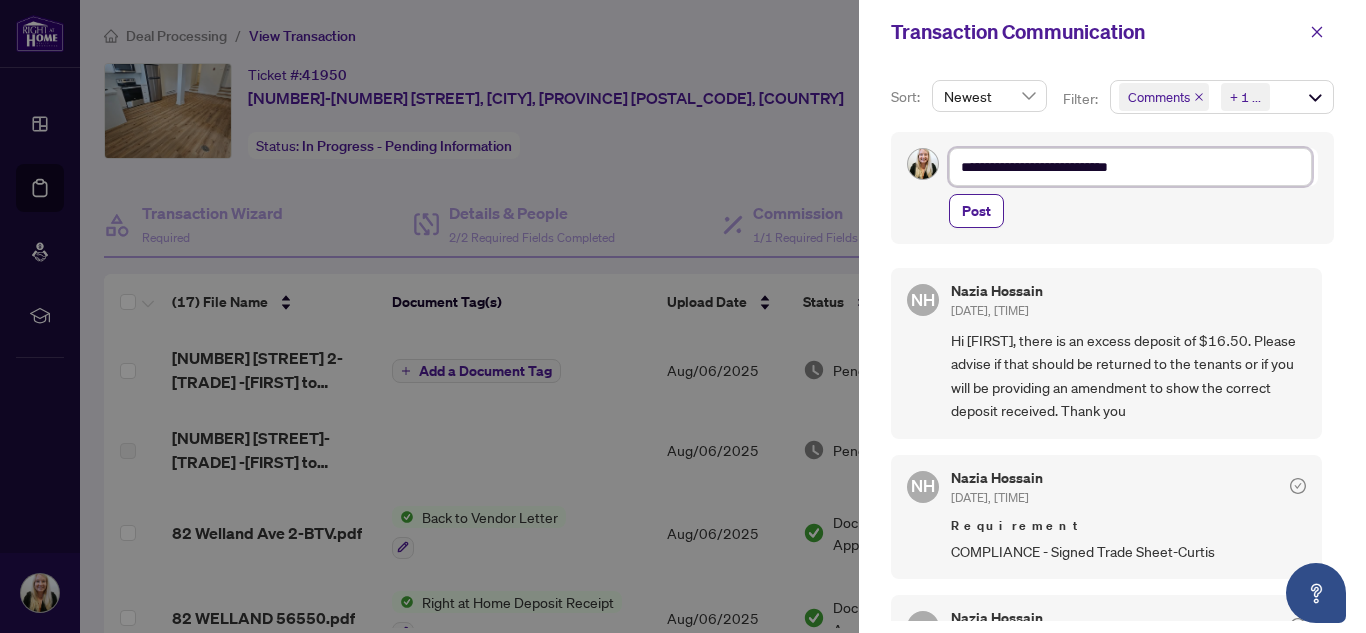 type on "**********" 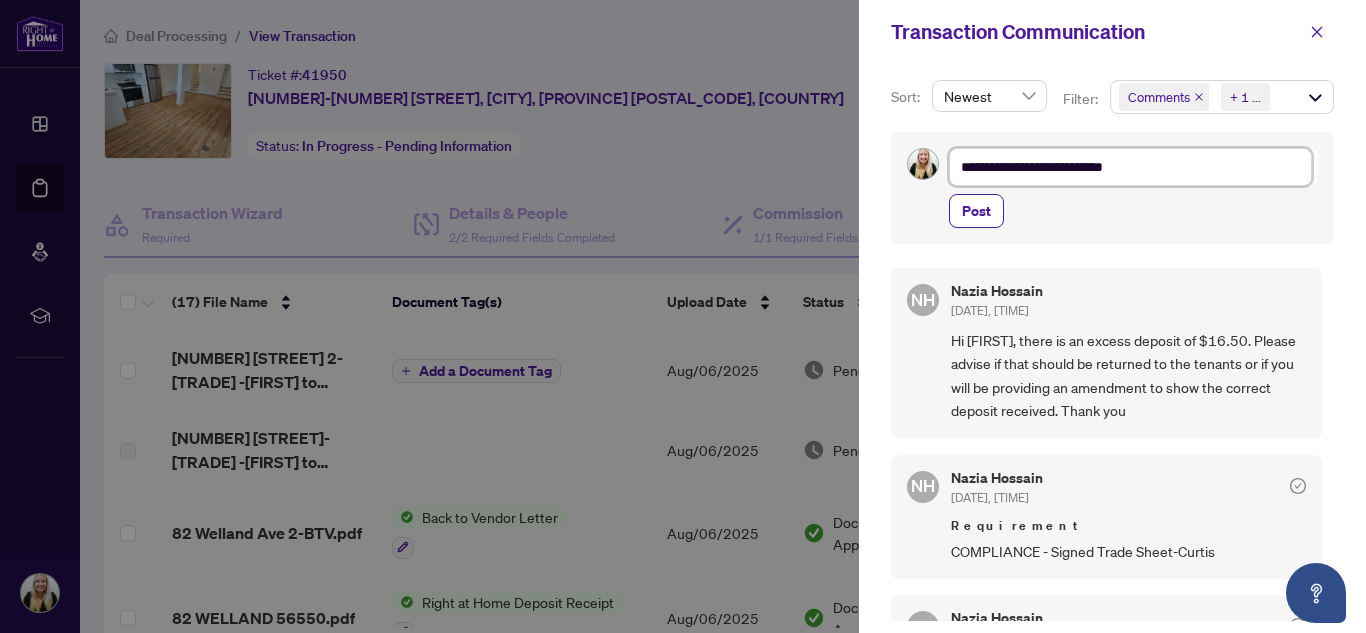 type on "**********" 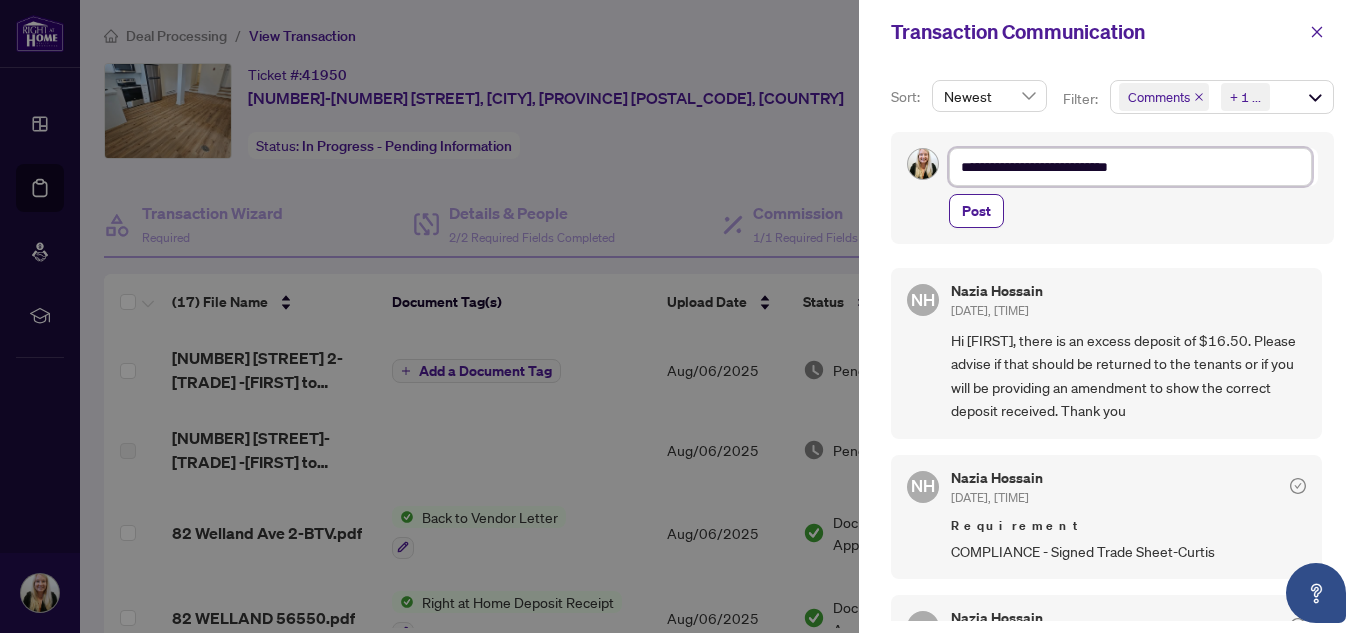 type on "**********" 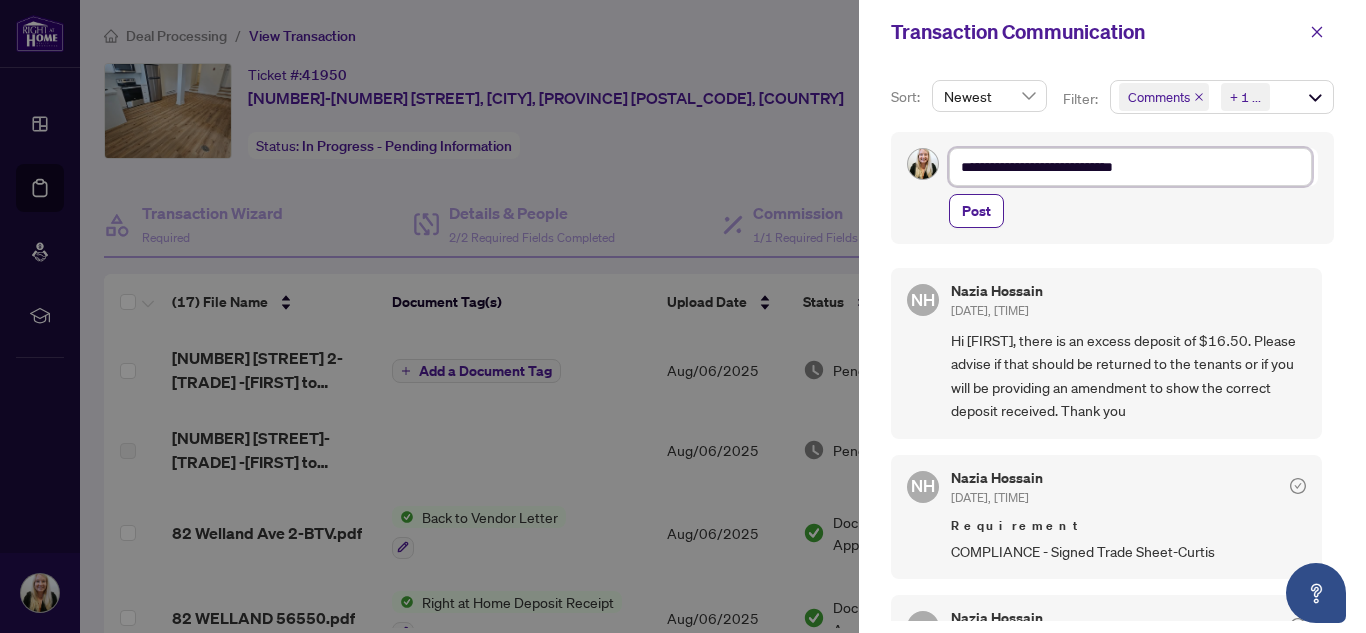 type on "**********" 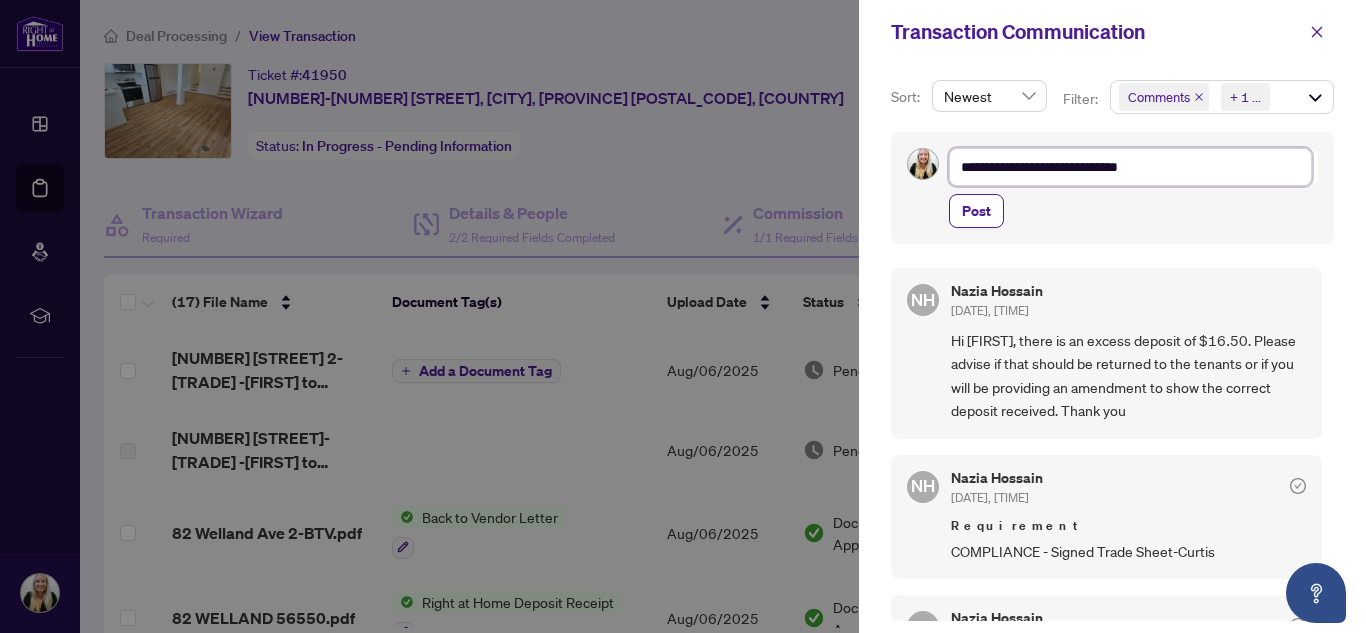 type on "**********" 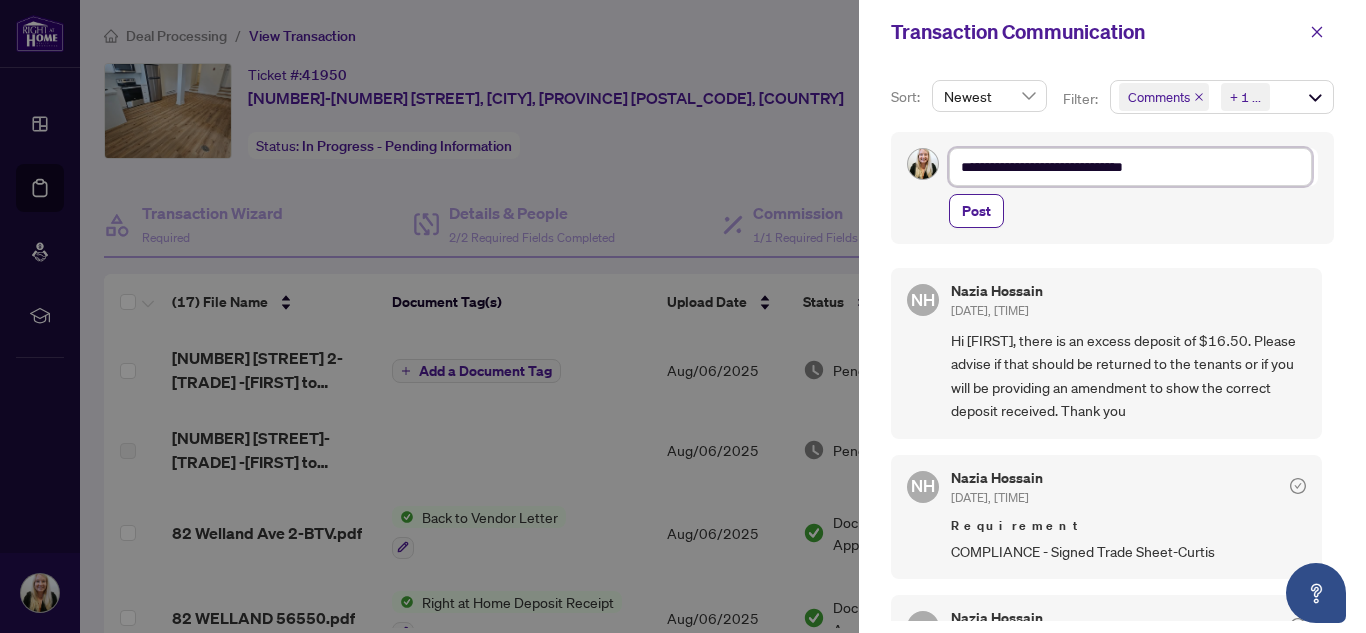 type on "**********" 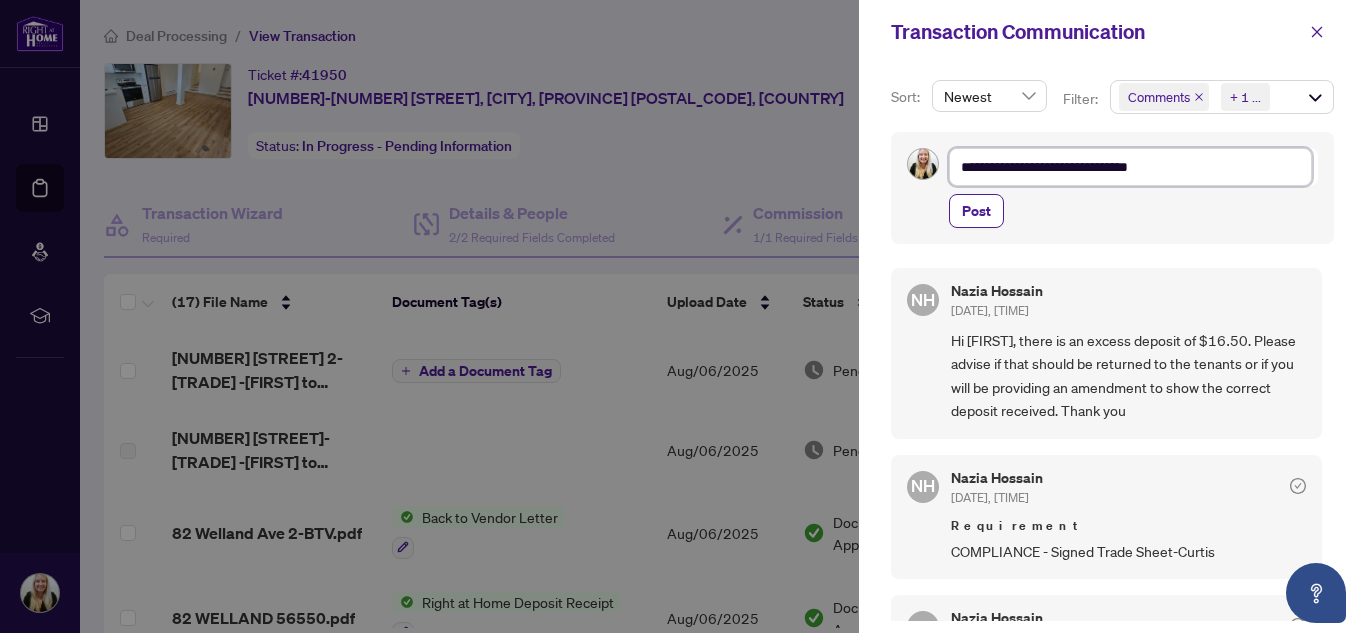 type on "**********" 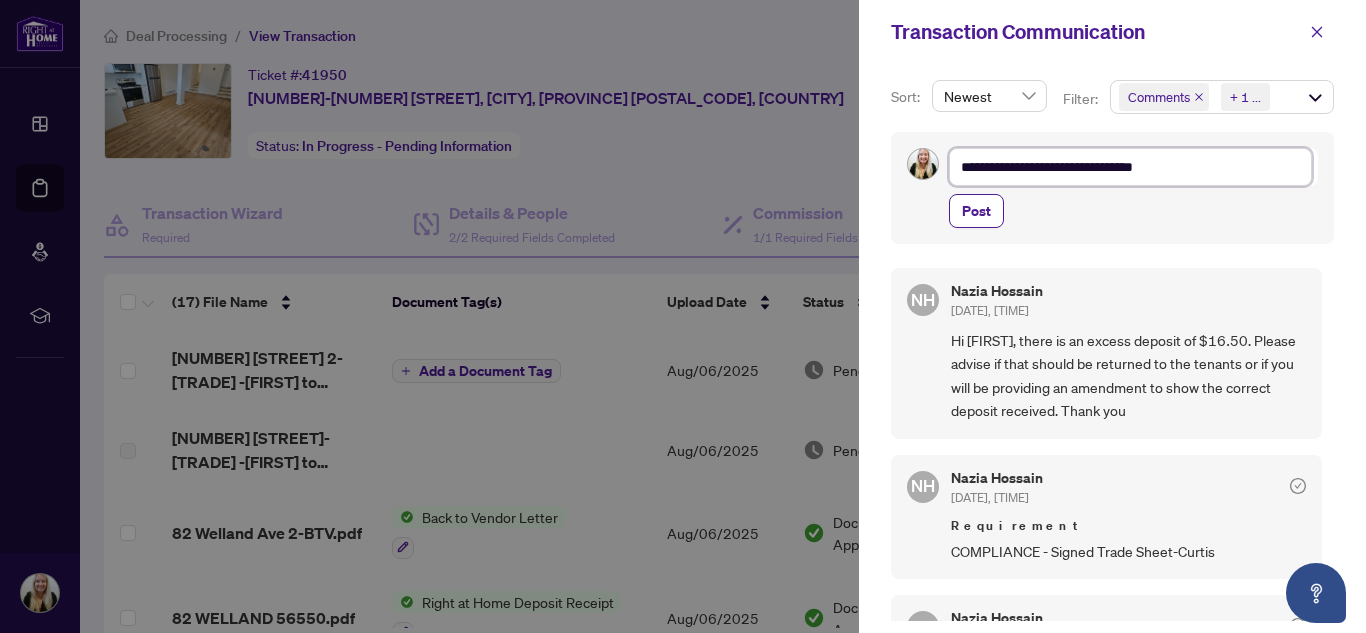 type on "**********" 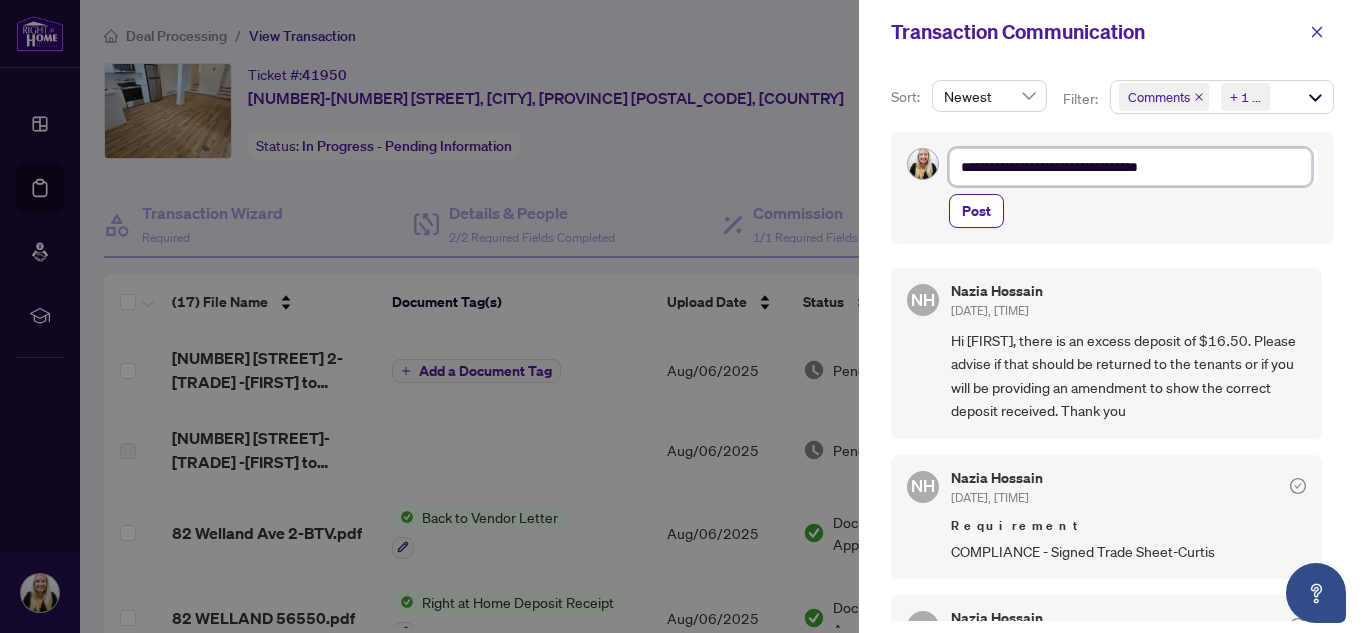 type on "**********" 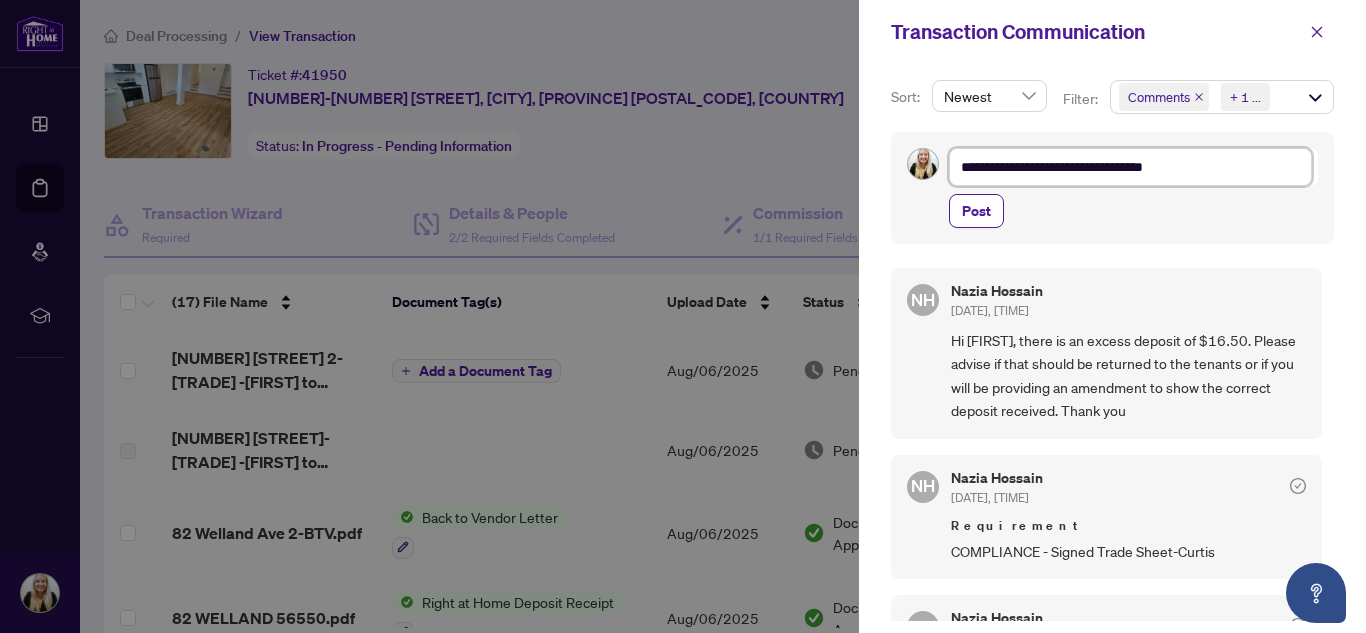 type on "**********" 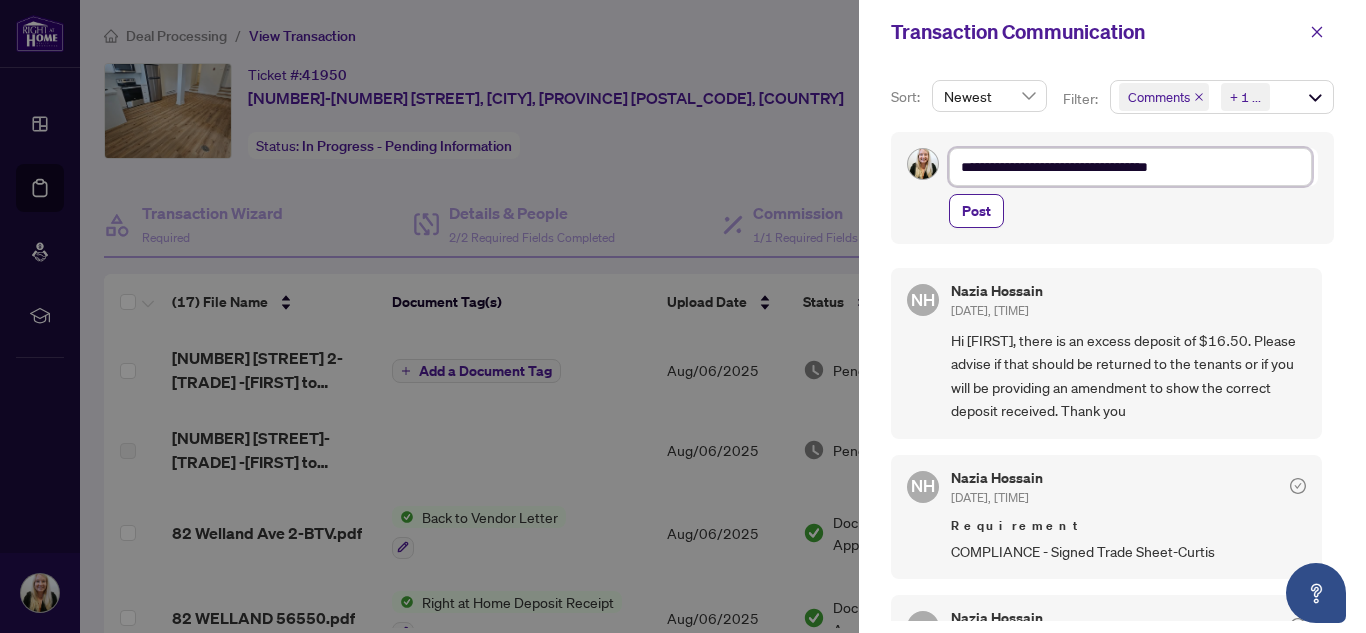 type on "**********" 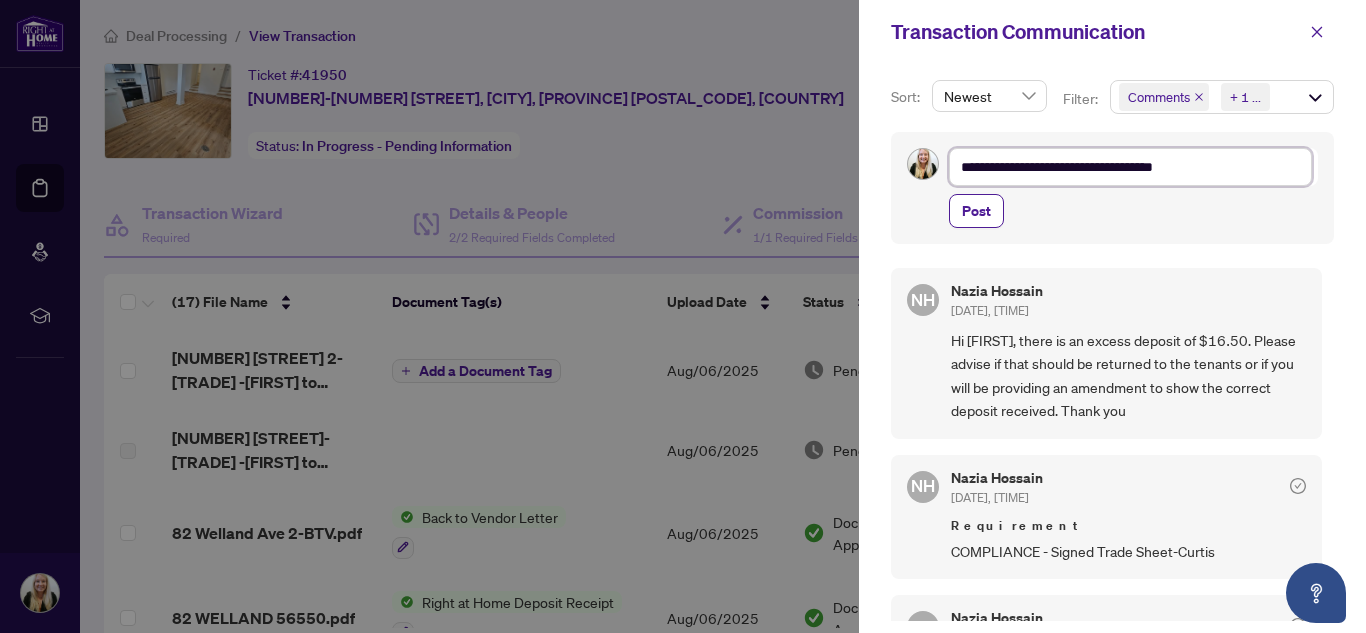 type on "**********" 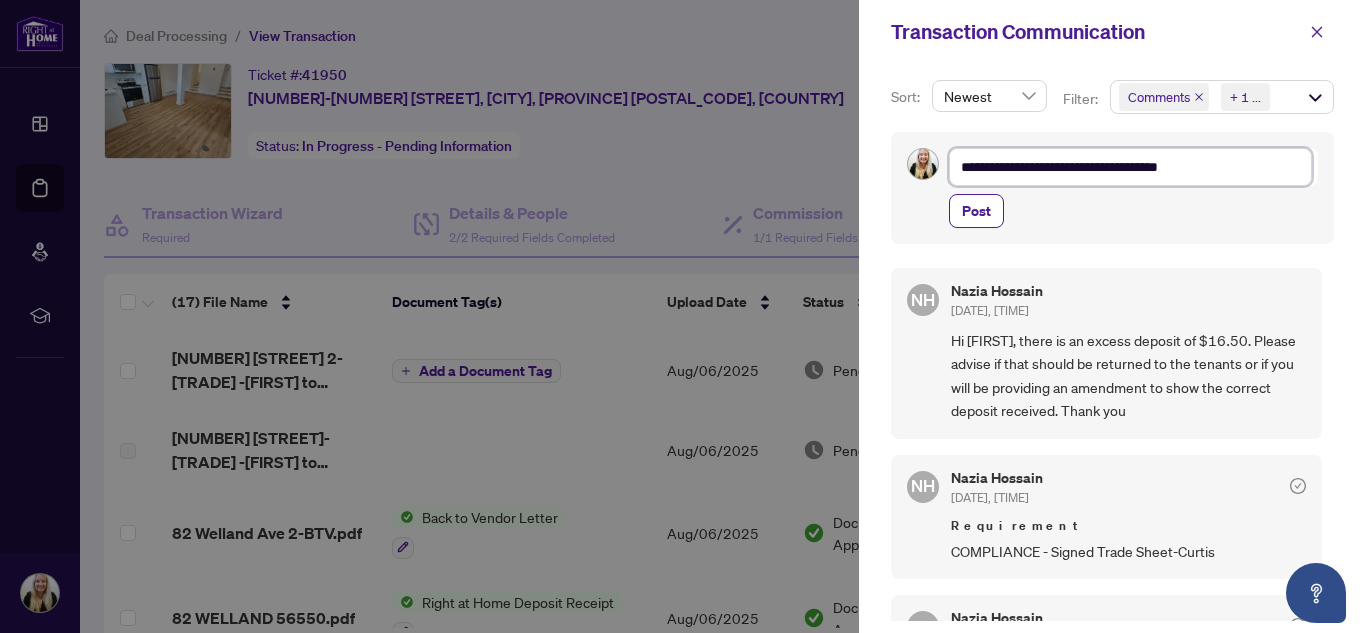 type on "**********" 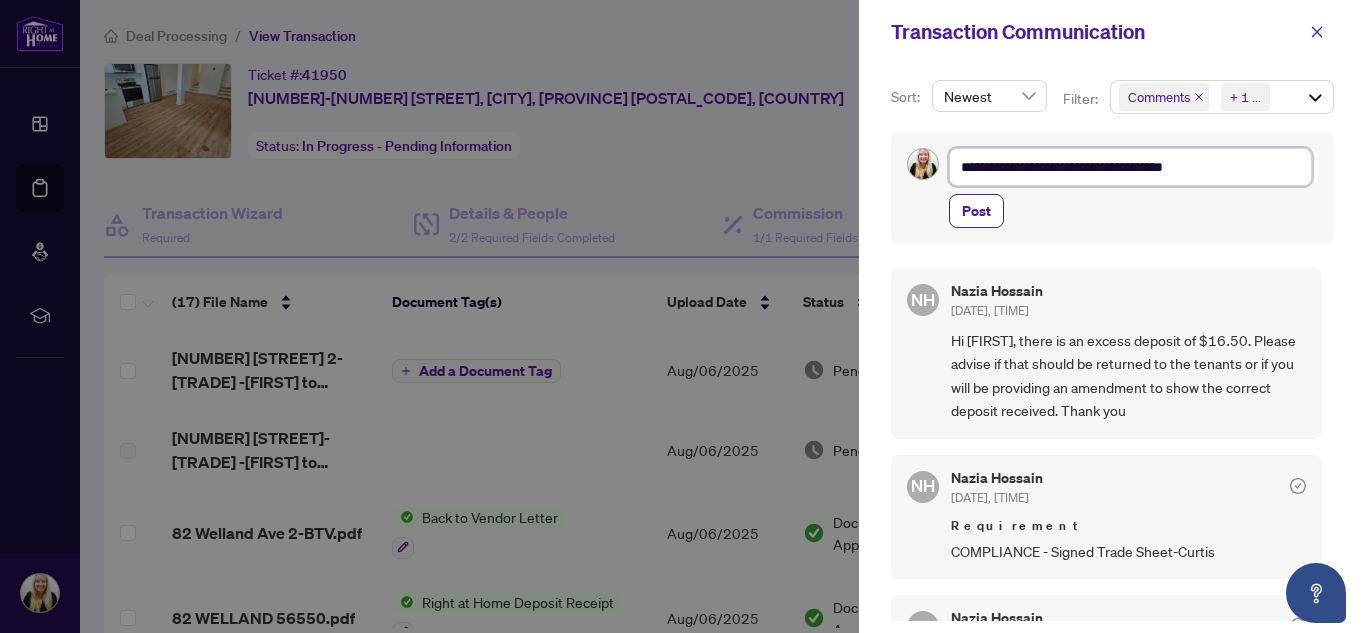 type on "**********" 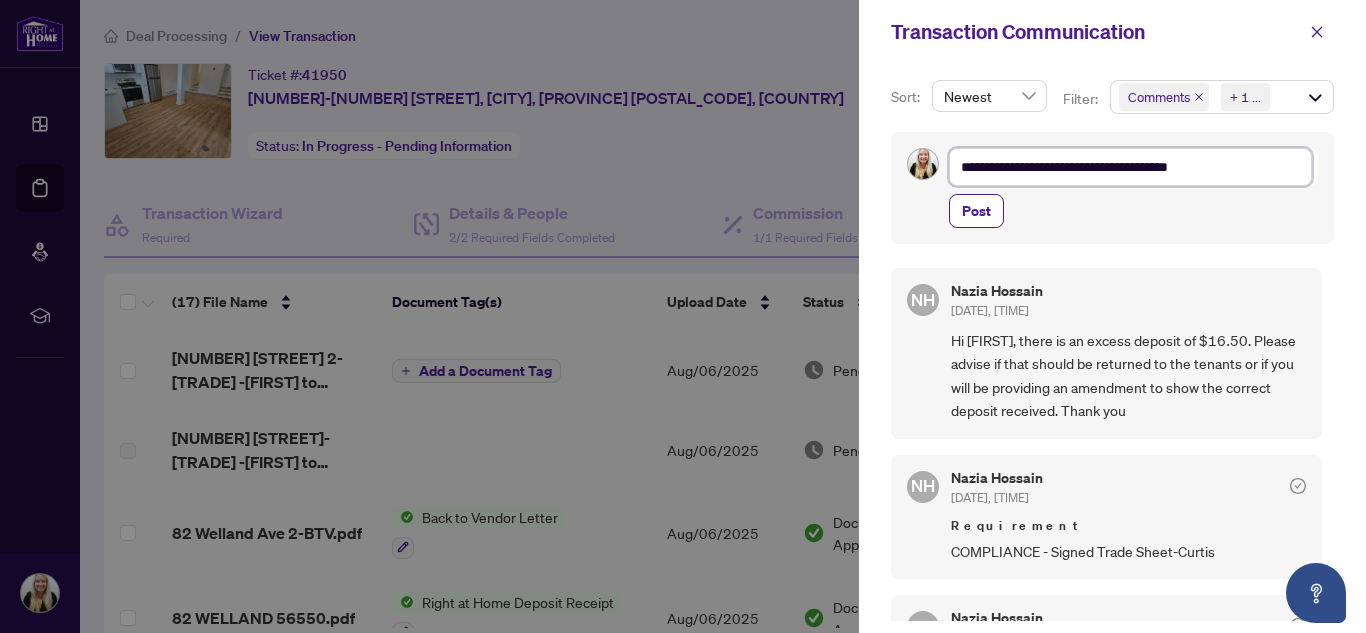 type on "**********" 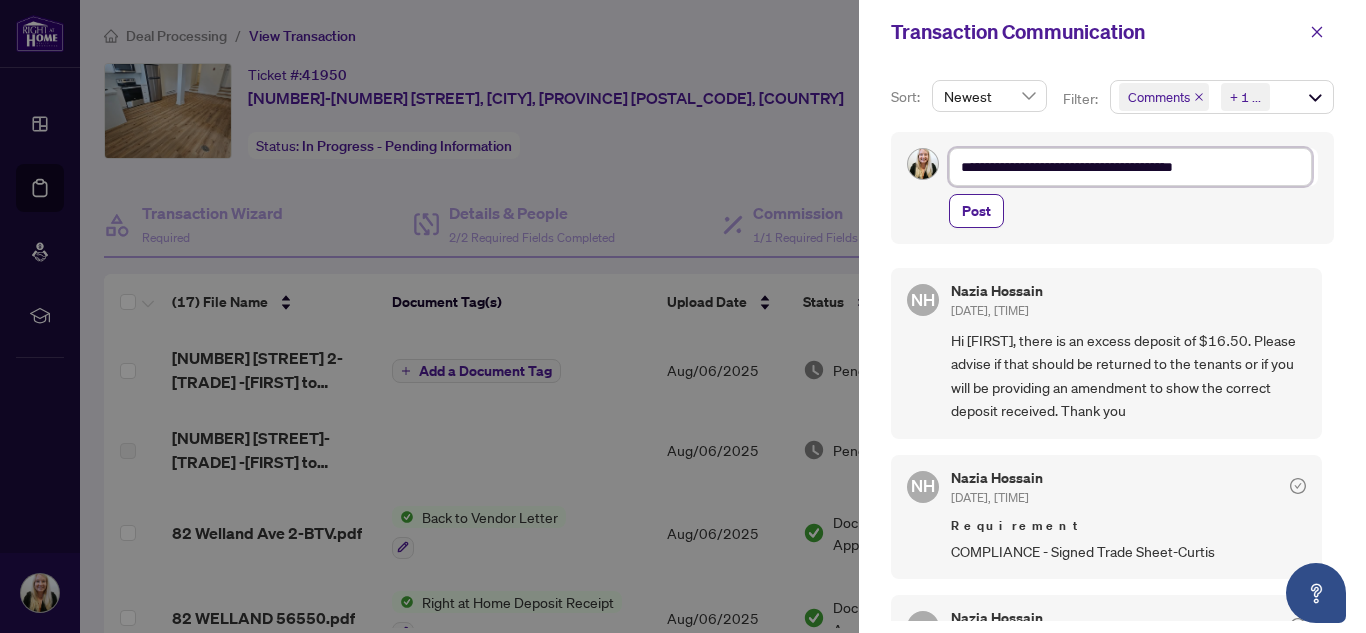 type on "**********" 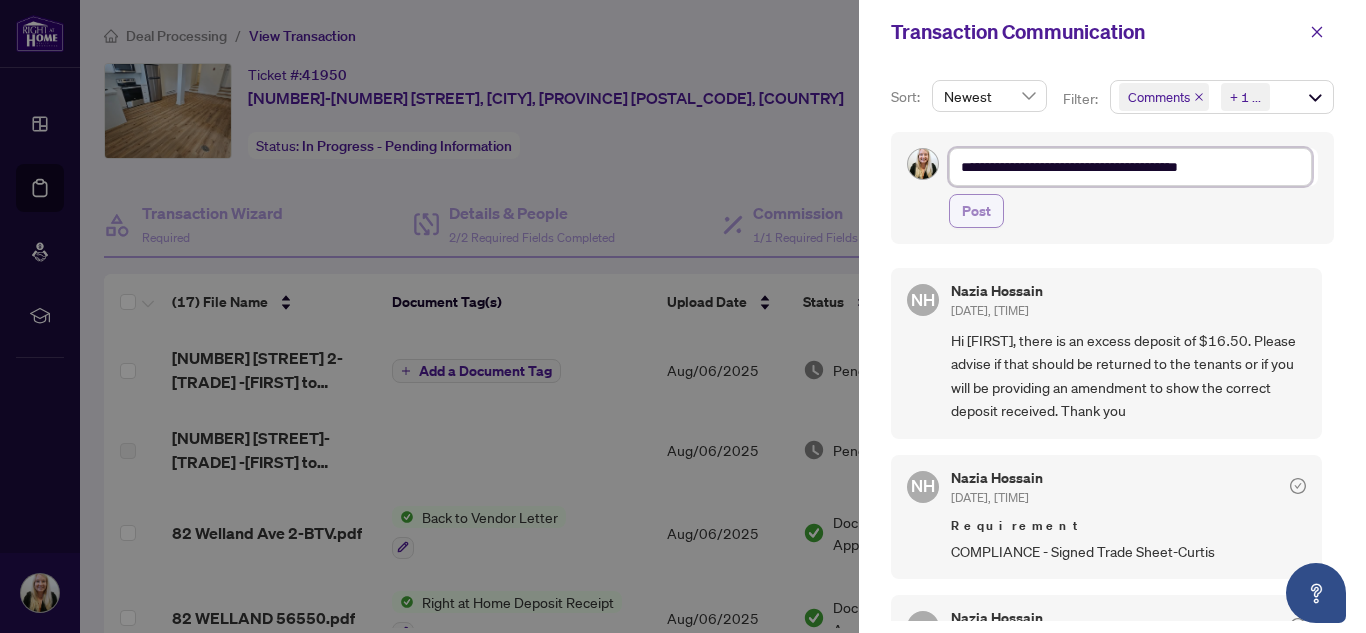 type on "**********" 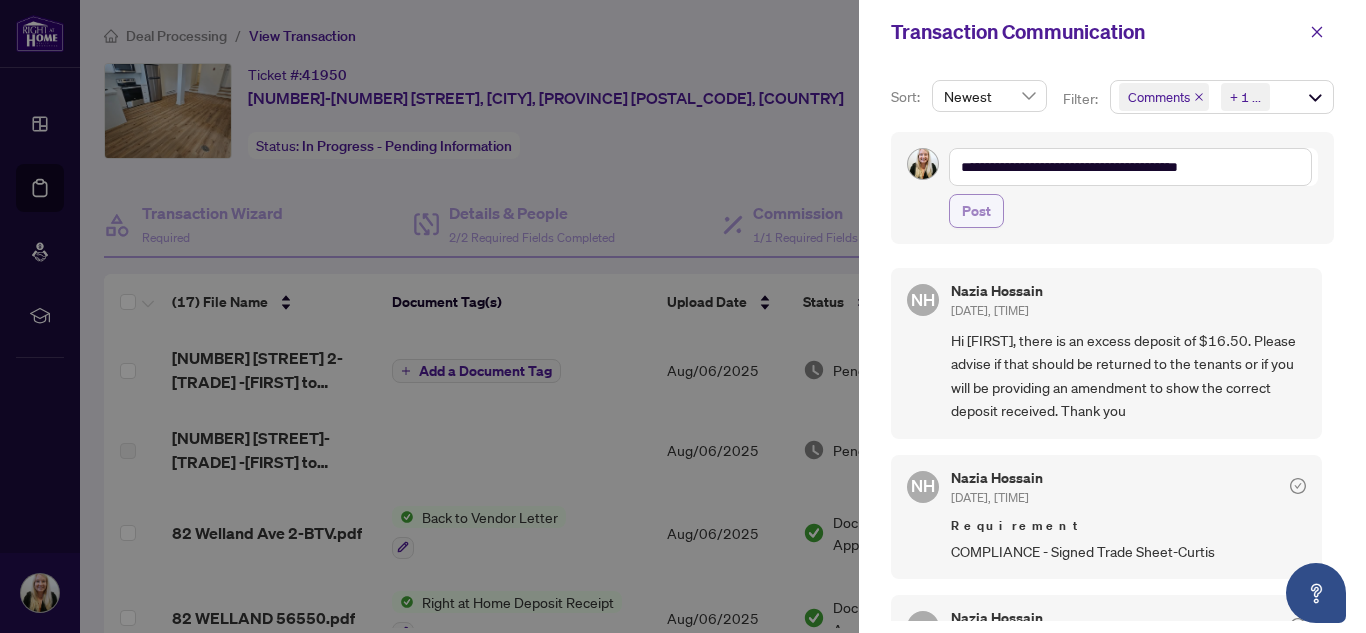 click on "Post" at bounding box center [976, 211] 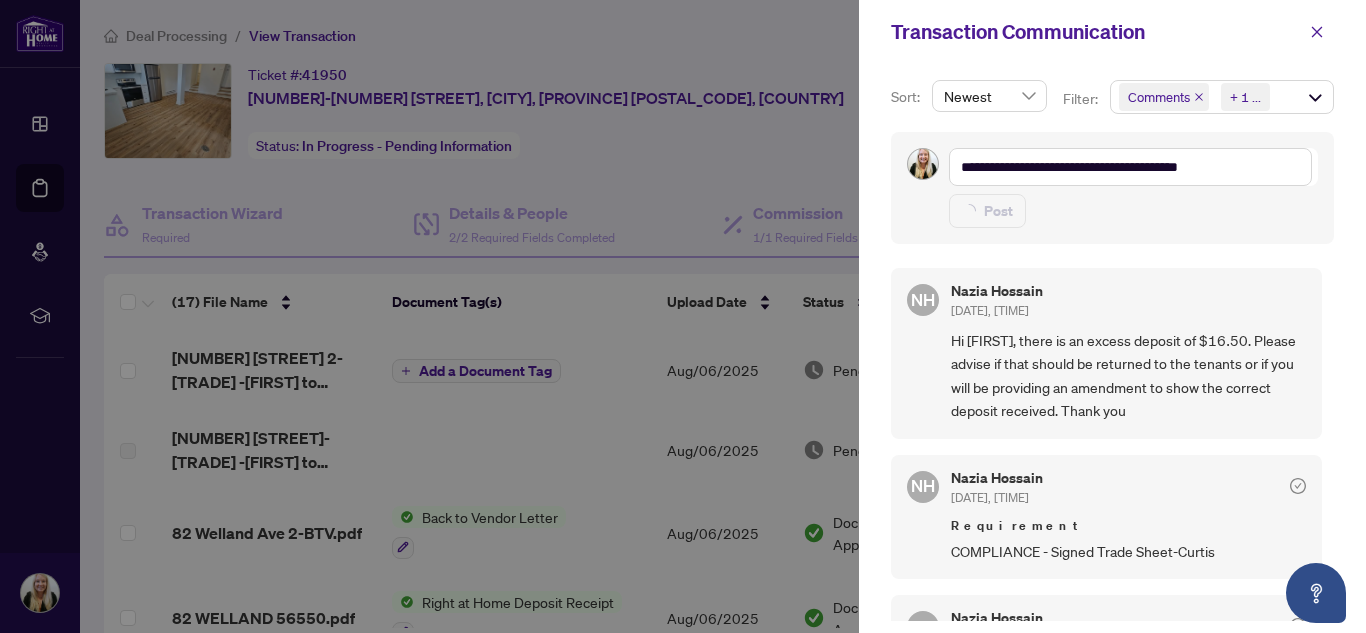 type 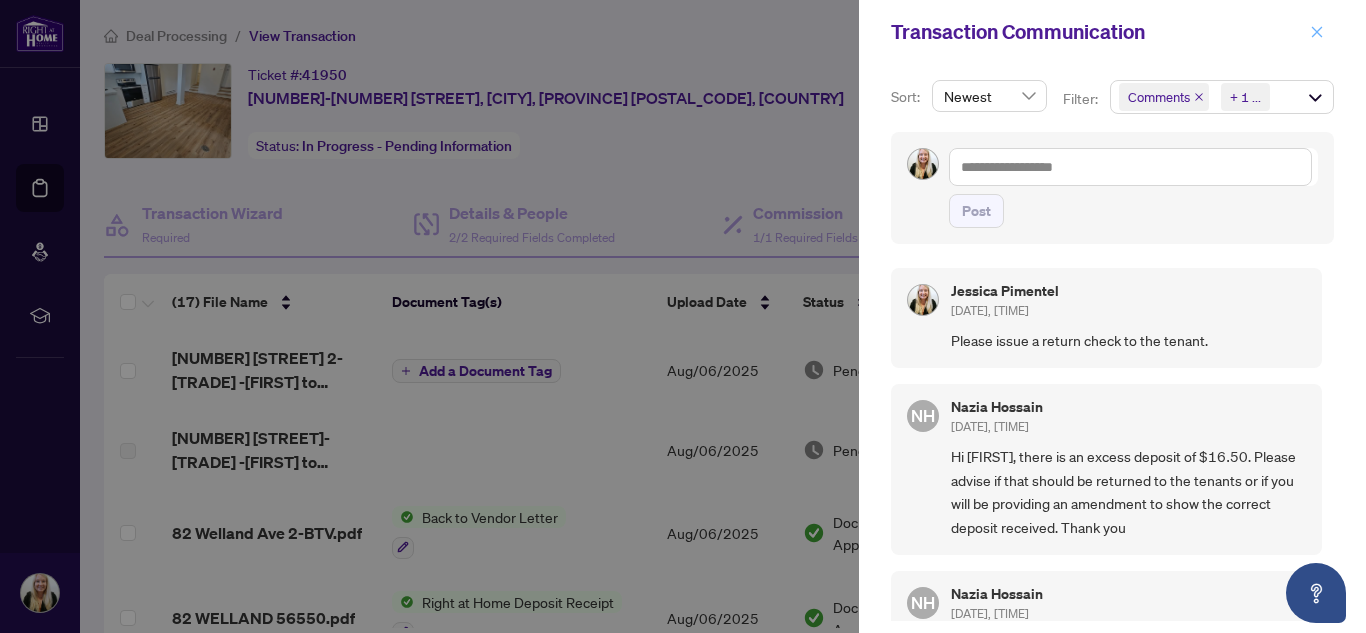 click at bounding box center [1317, 32] 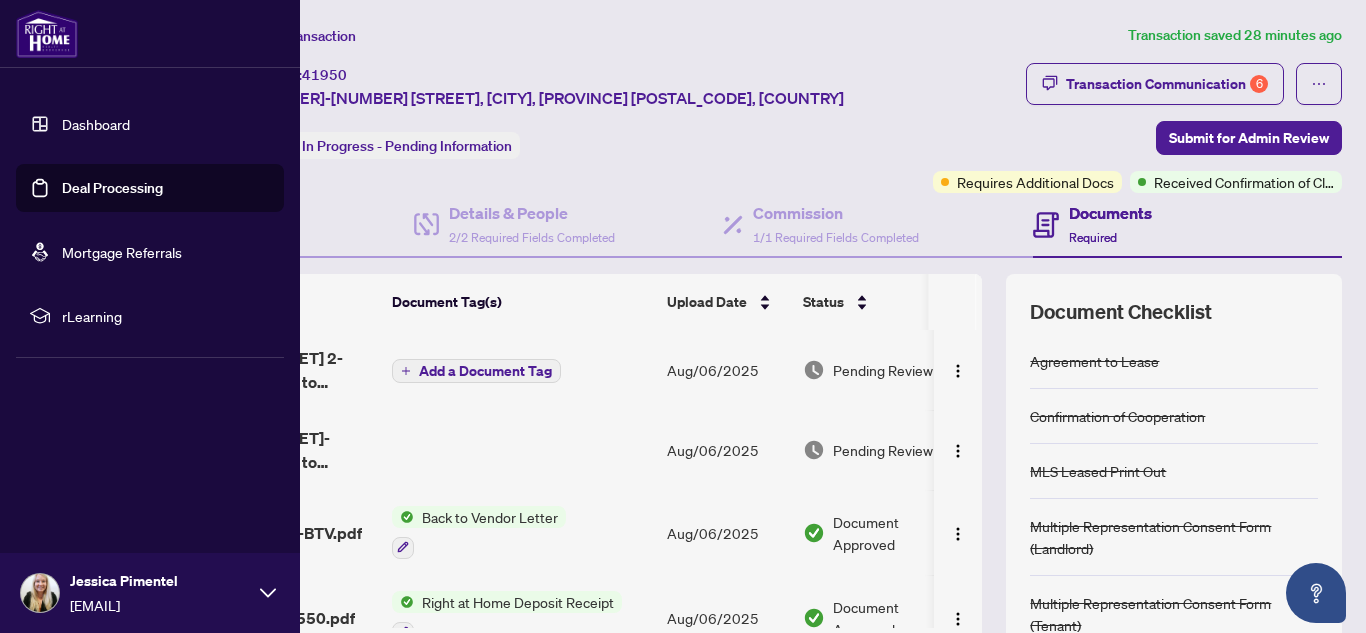 click on "Deal Processing" at bounding box center [112, 188] 